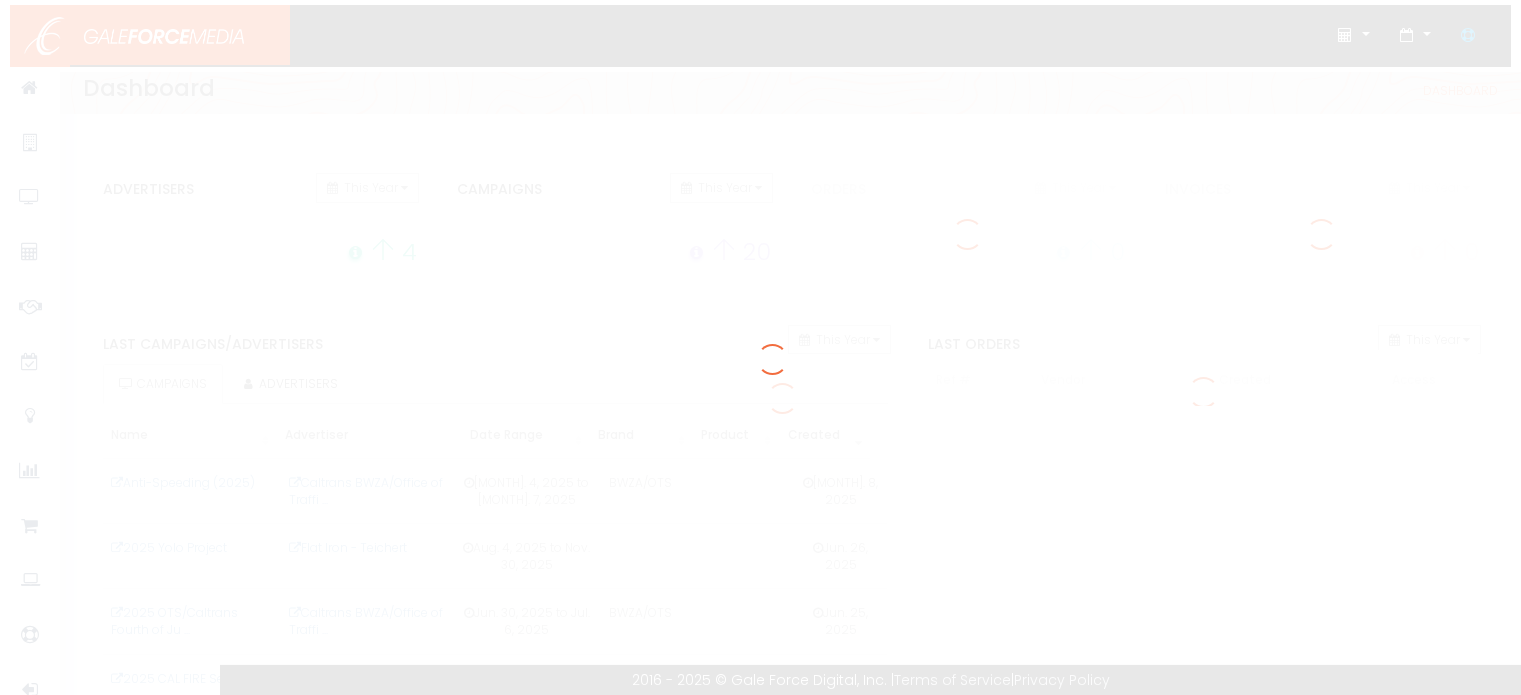 scroll, scrollTop: 0, scrollLeft: 0, axis: both 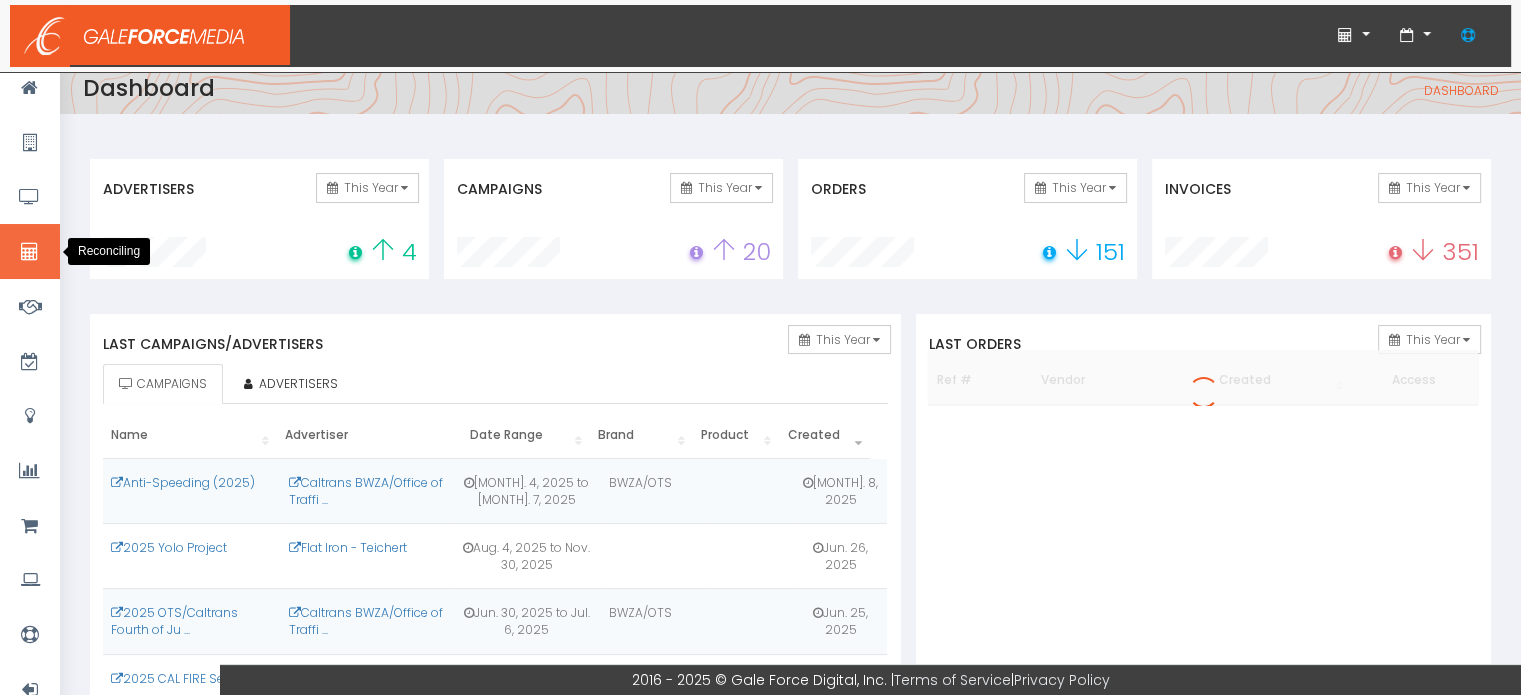 click at bounding box center [30, 251] 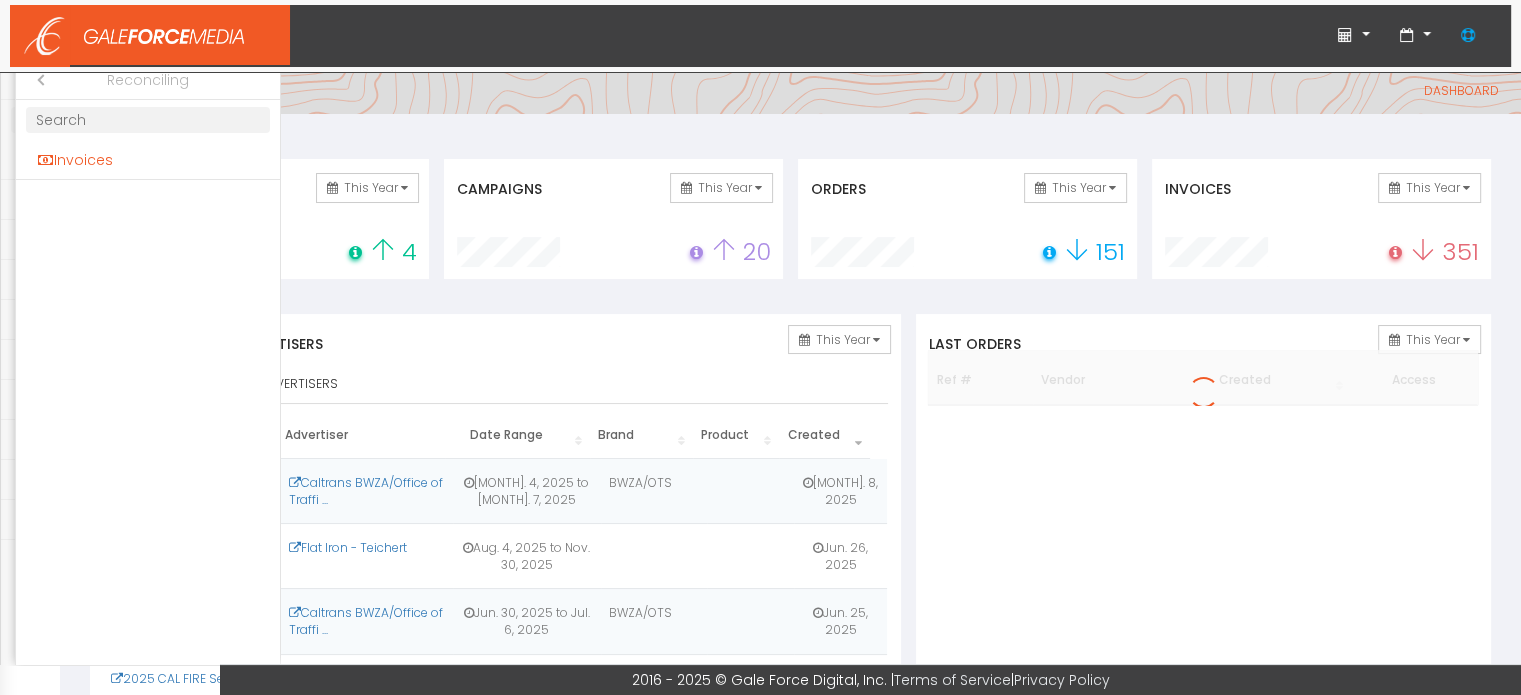 click on "Invoices" at bounding box center (148, 160) 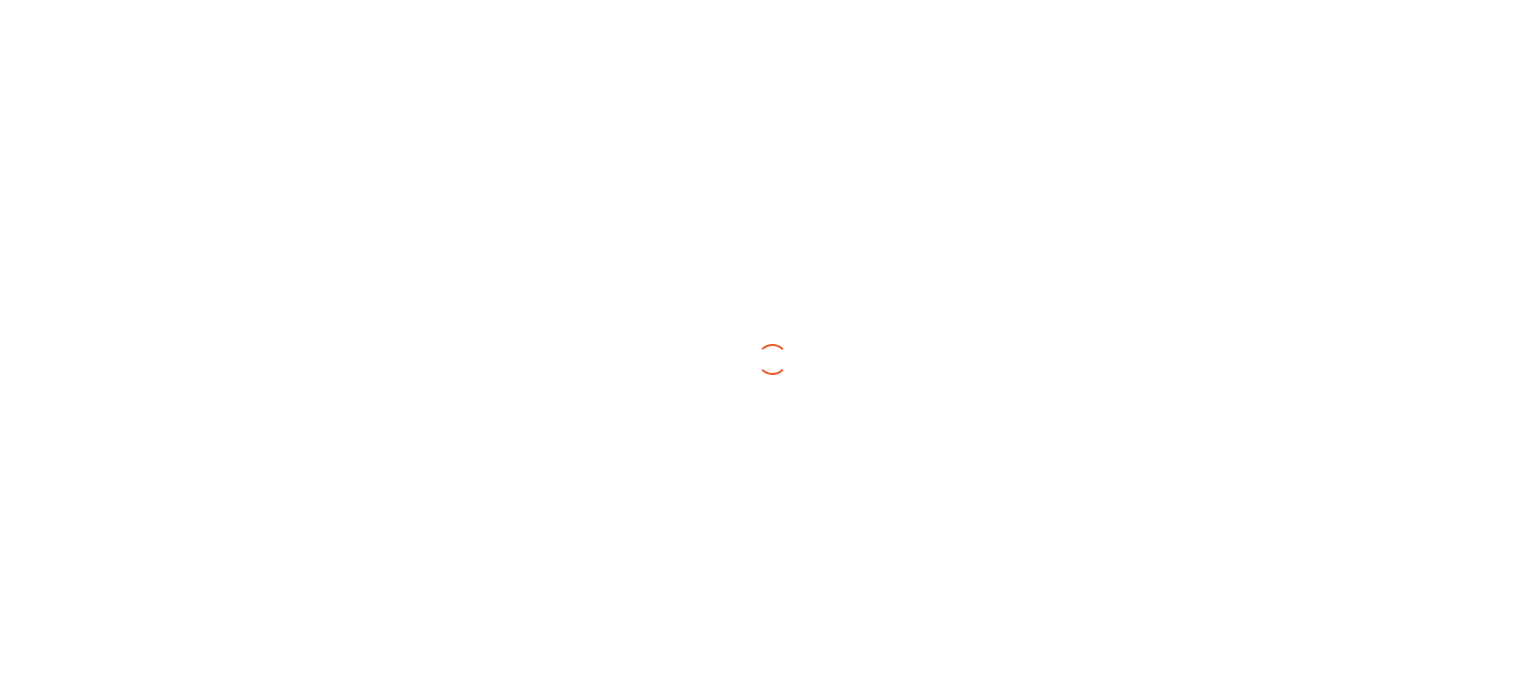 scroll, scrollTop: 0, scrollLeft: 0, axis: both 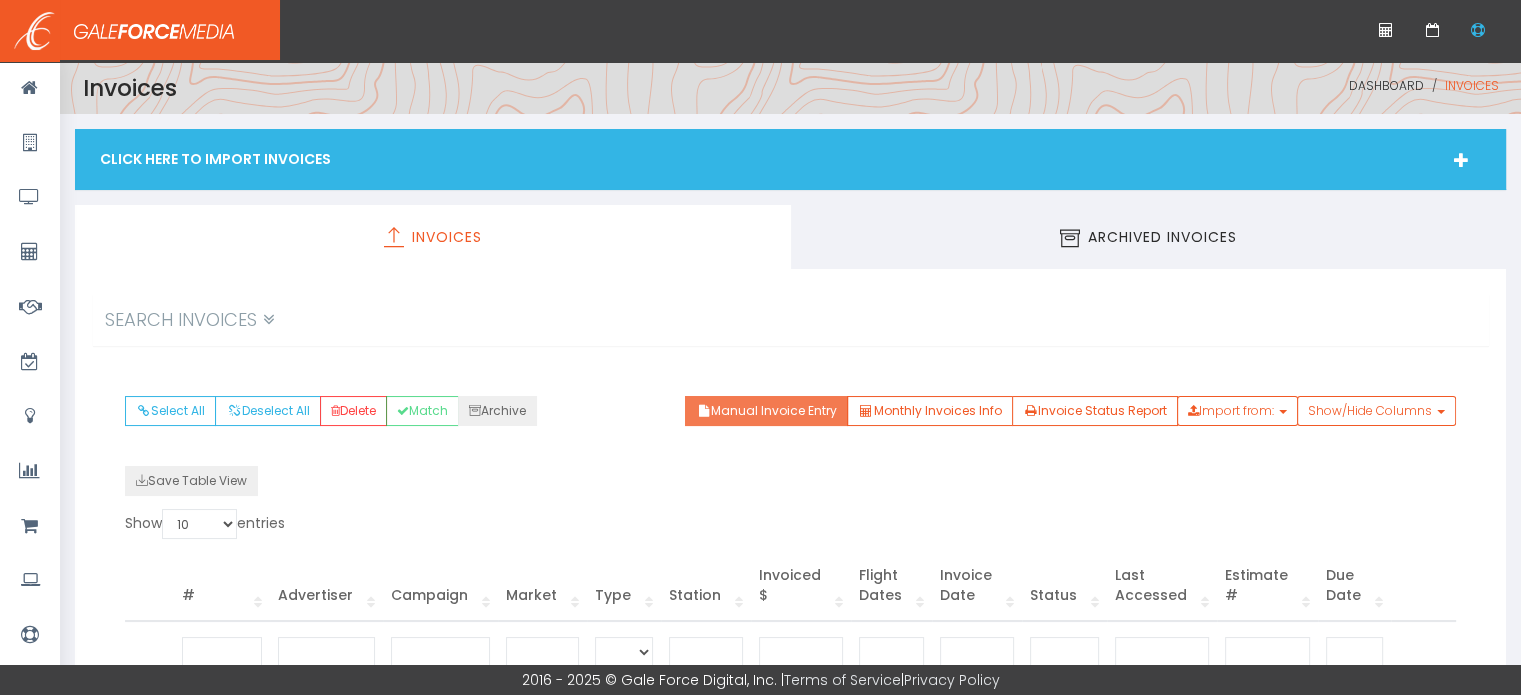 click on "Manual Invoice Entry" at bounding box center [766, 411] 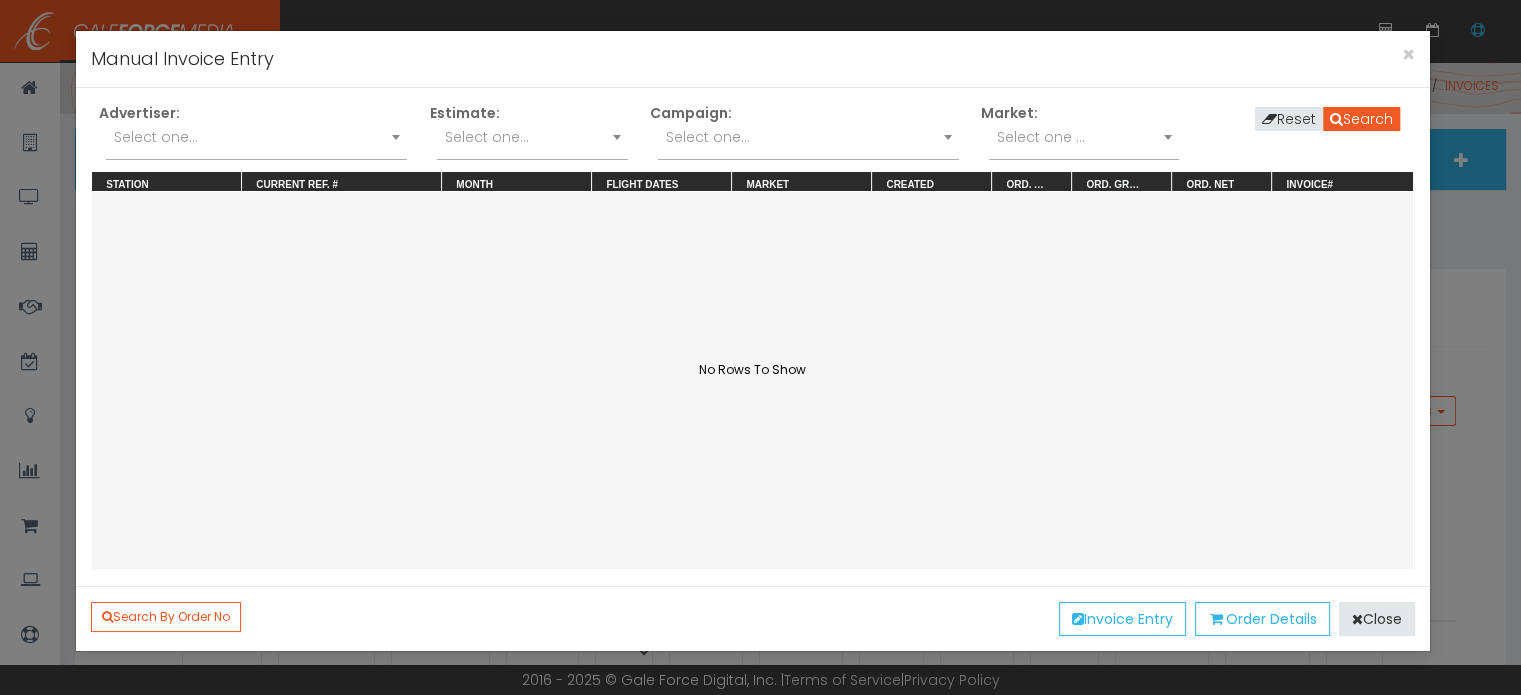 click at bounding box center (396, 137) 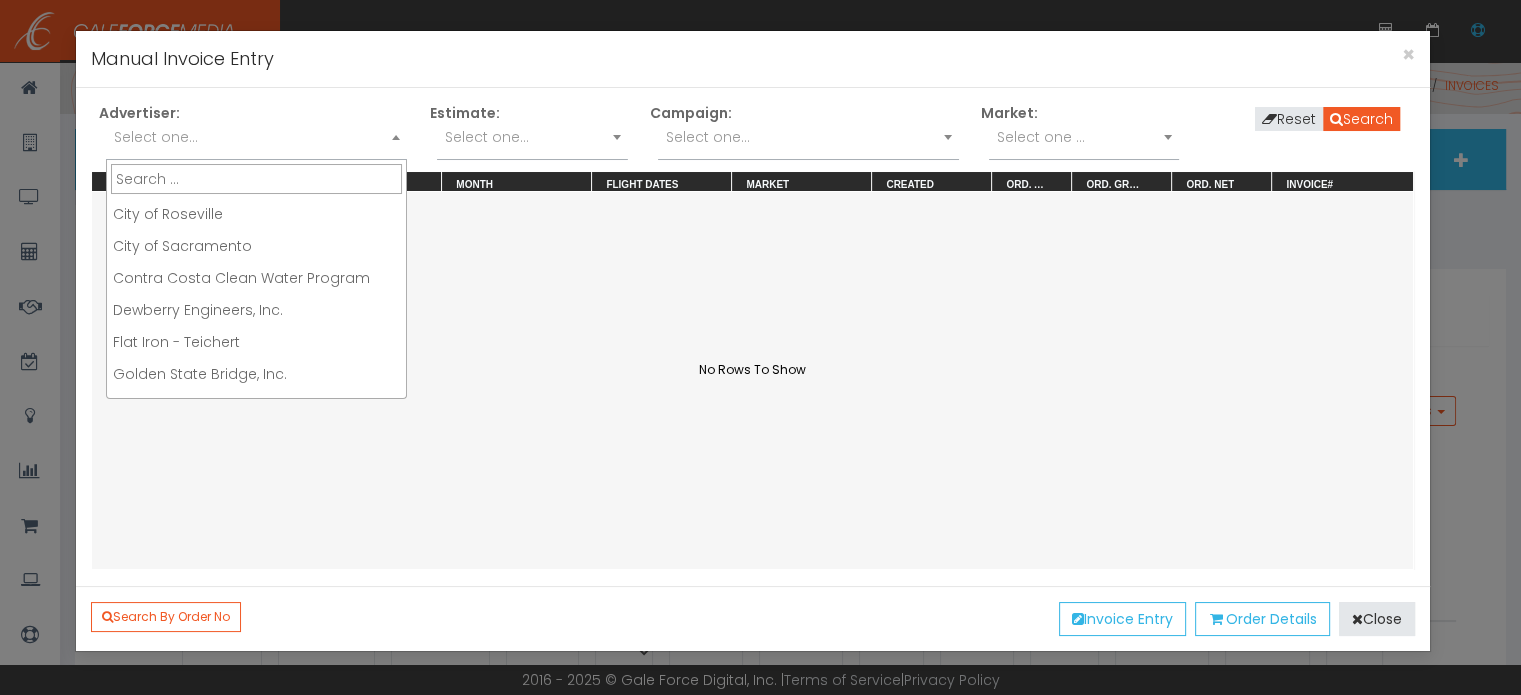 scroll, scrollTop: 400, scrollLeft: 0, axis: vertical 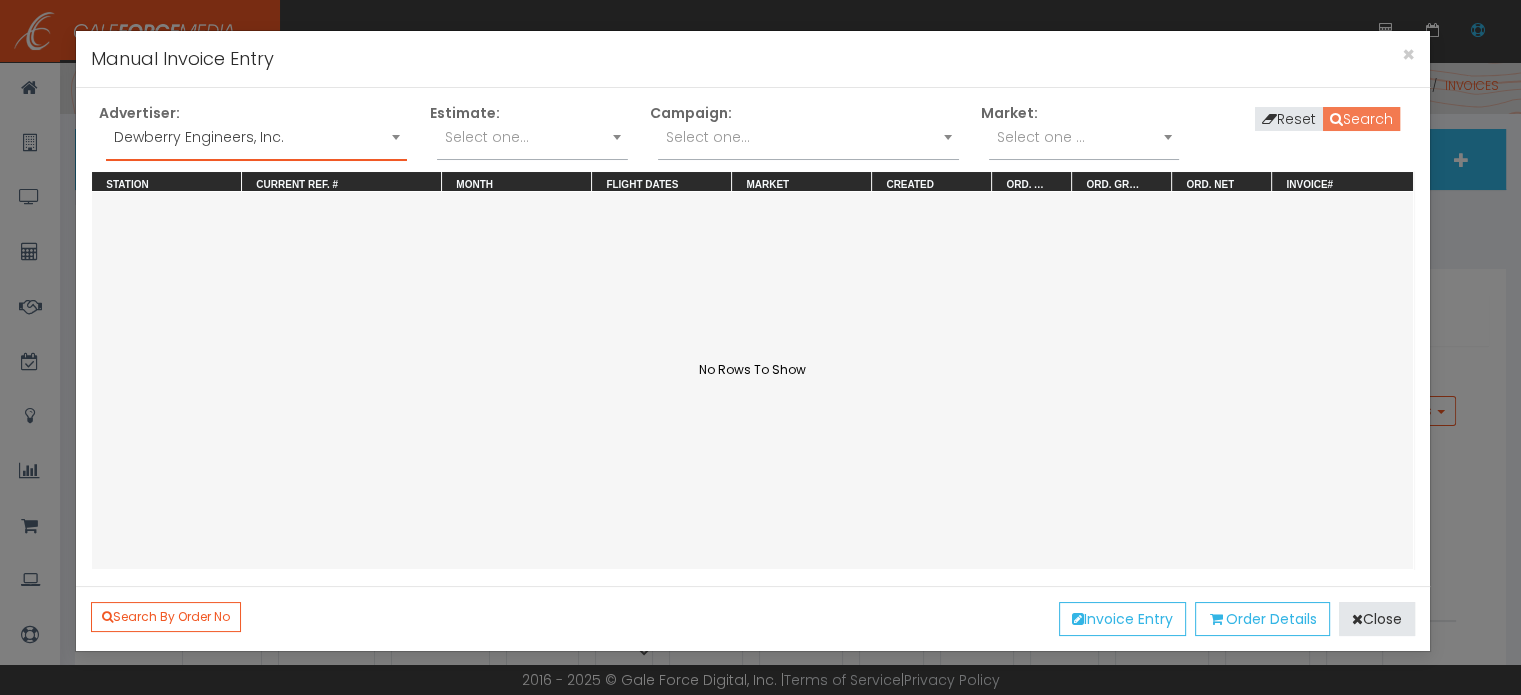 click on "Search" at bounding box center [1361, 119] 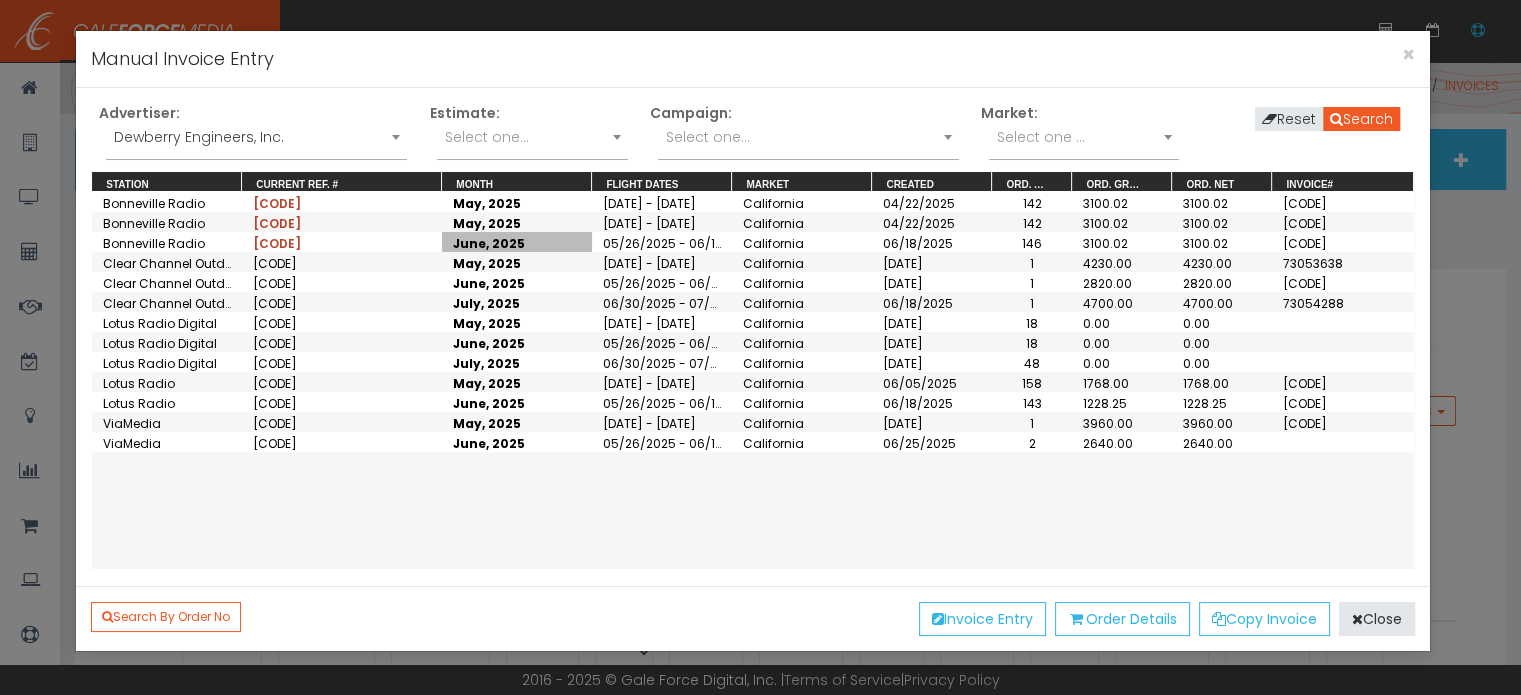 click on "June, 2025" at bounding box center (517, 242) 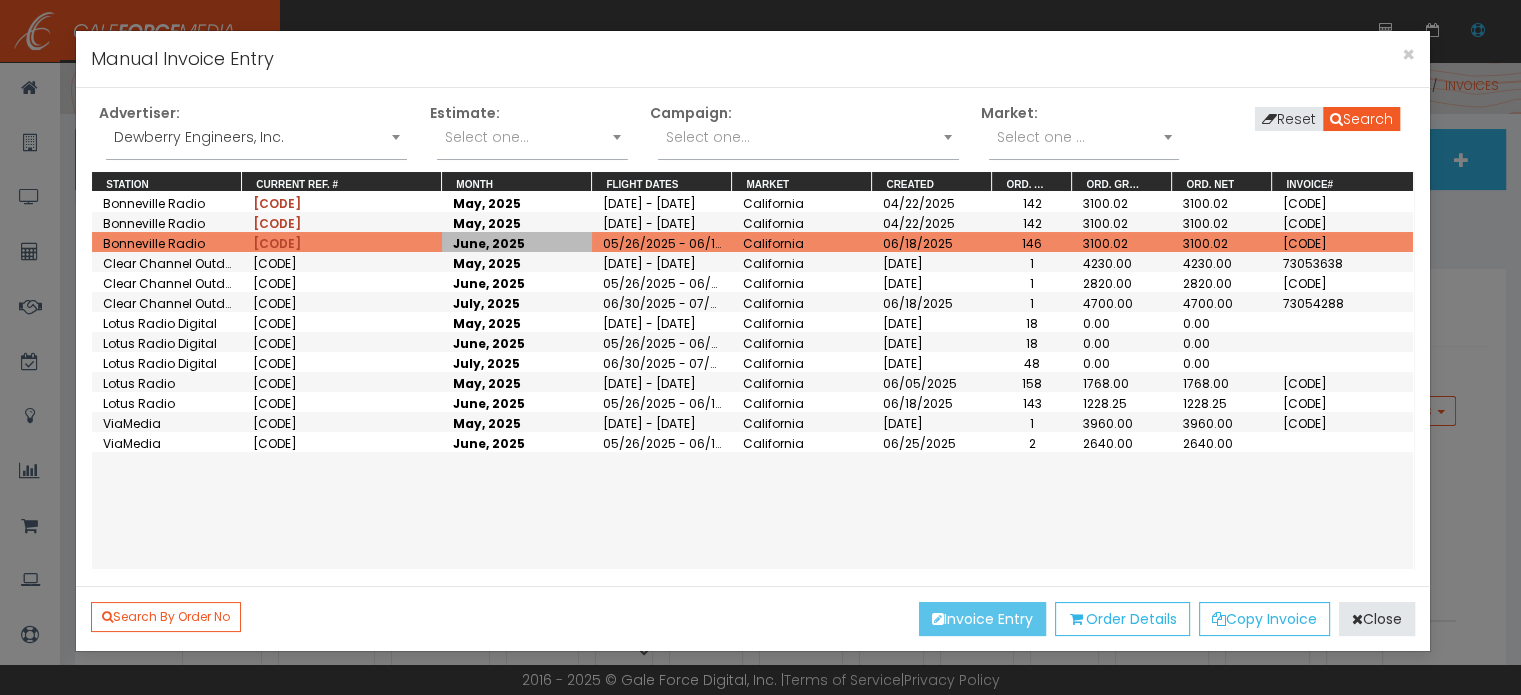 click on "Invoice Entry" at bounding box center [982, 619] 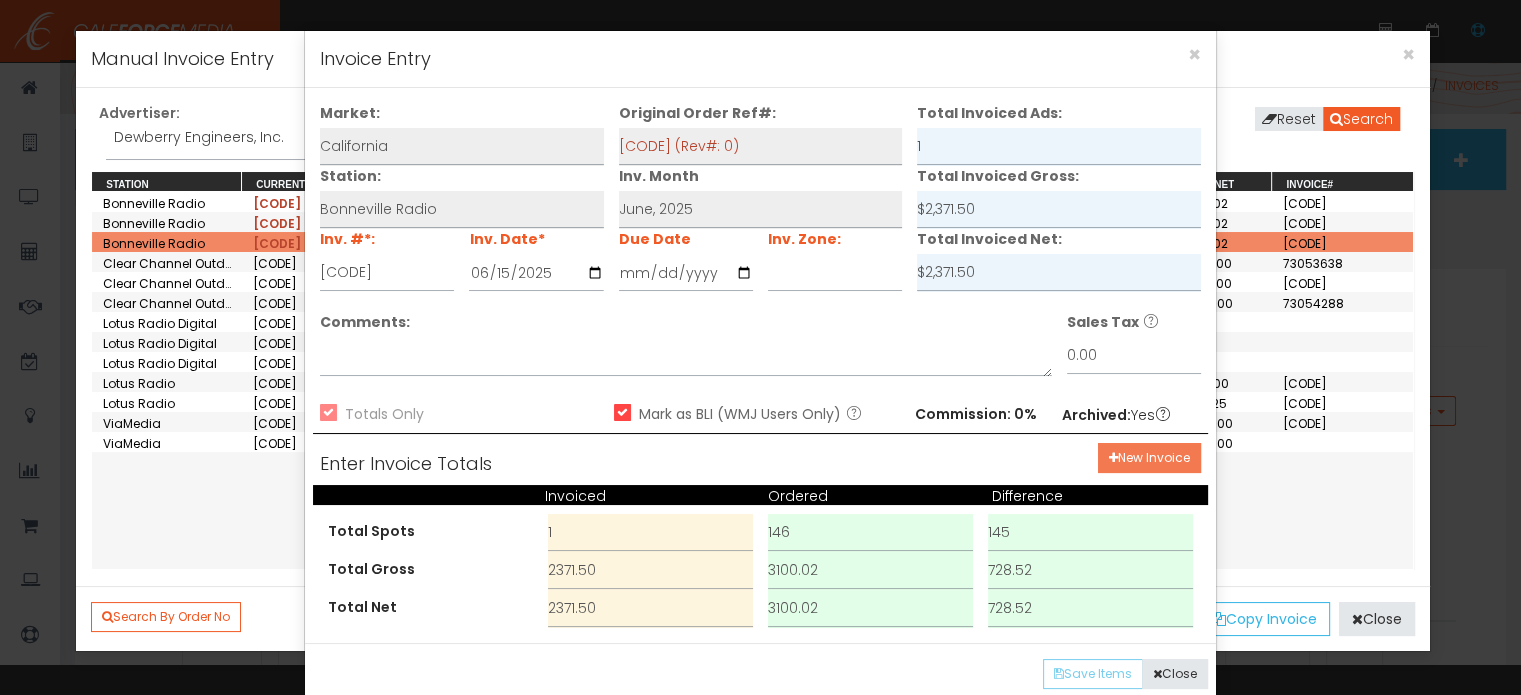 click on "New Invoice" at bounding box center [1149, 458] 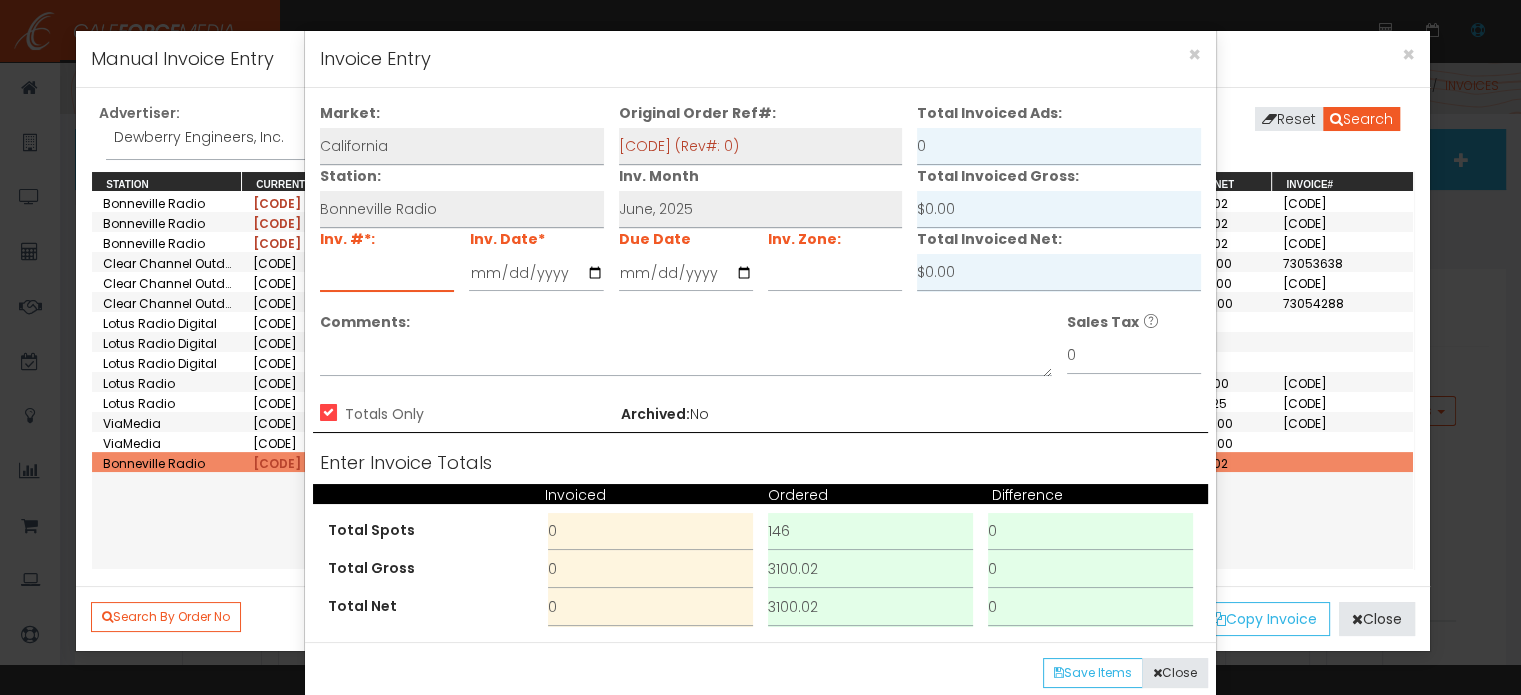 click at bounding box center [387, 273] 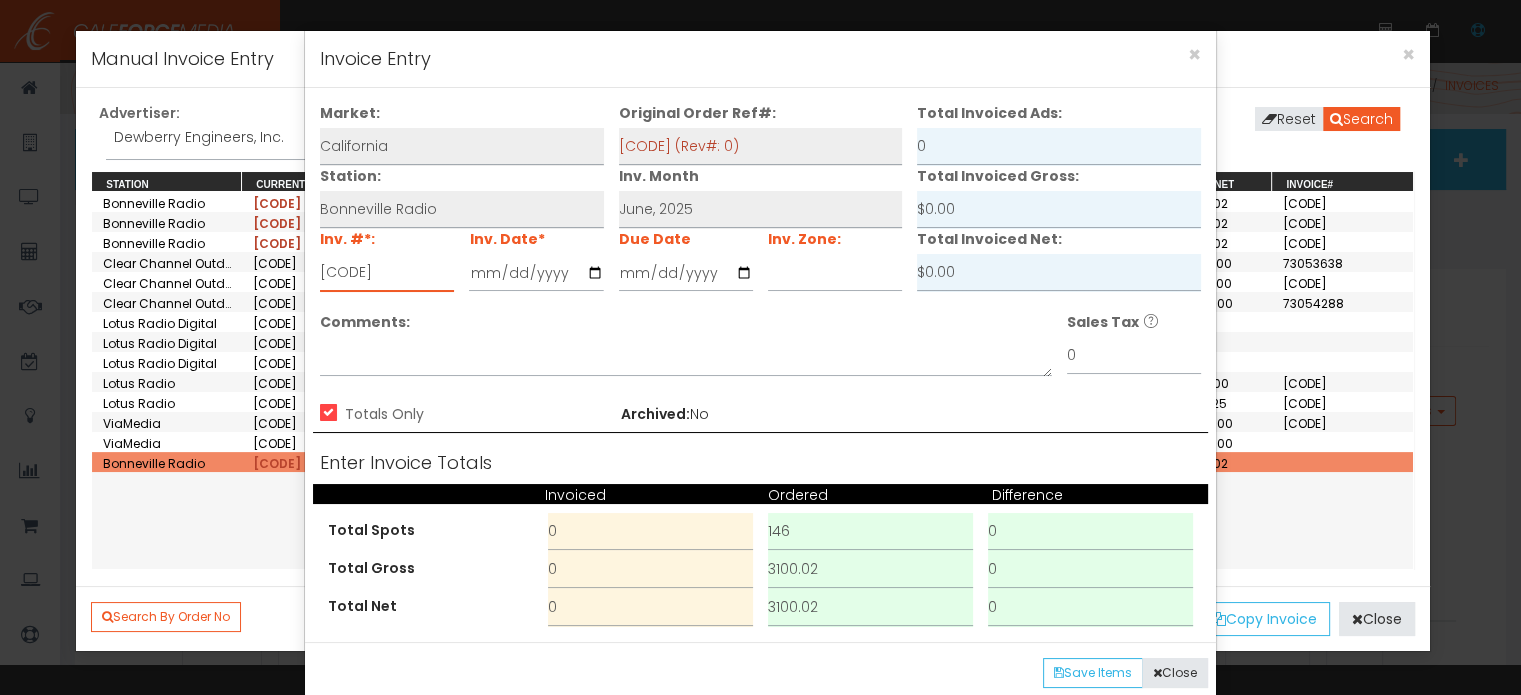 type on "[CODE]" 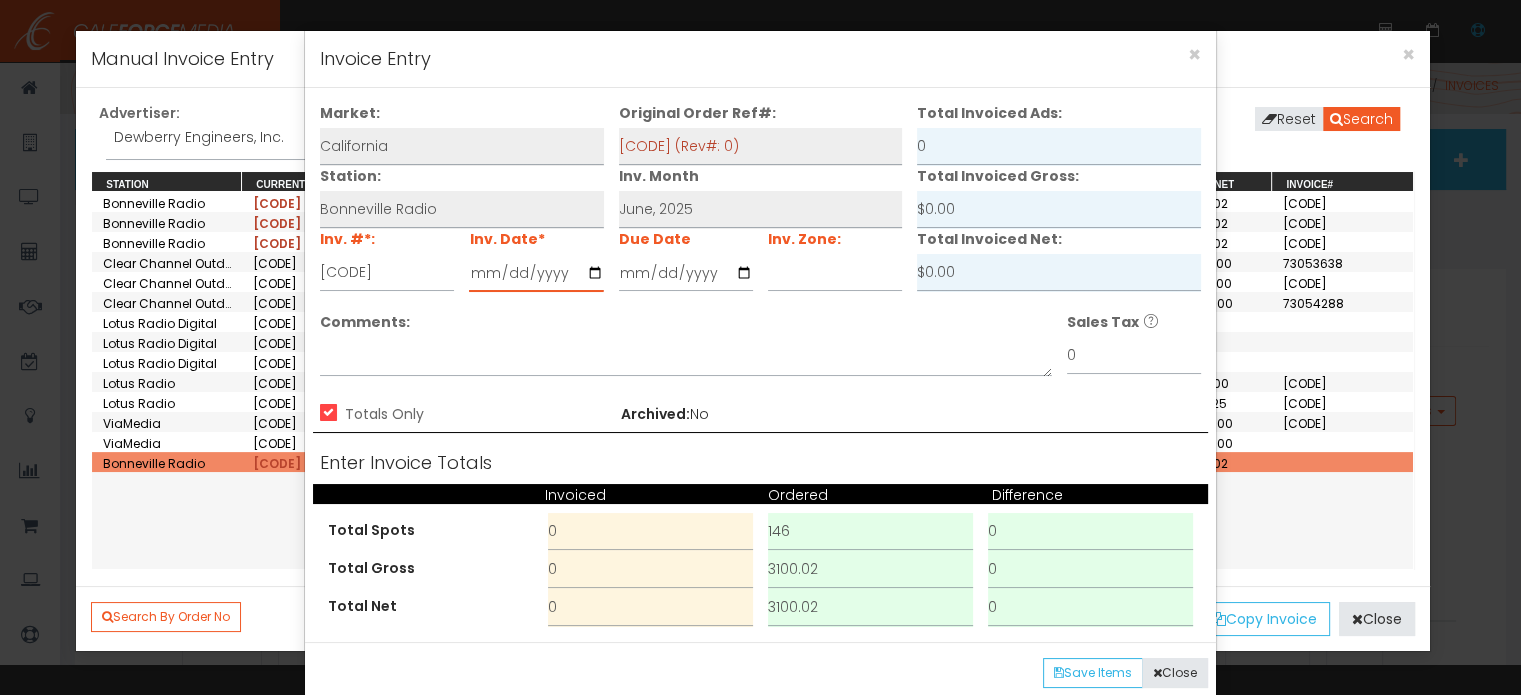 click at bounding box center [536, 273] 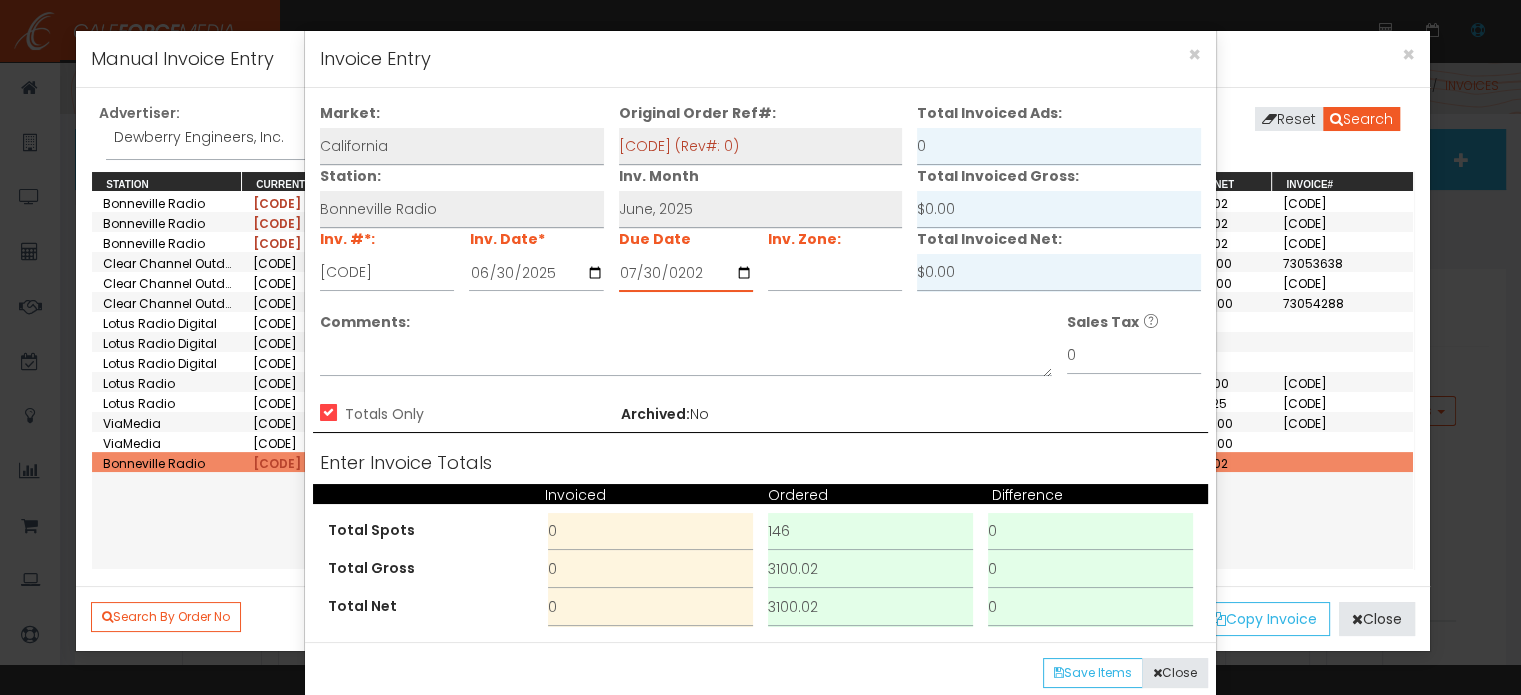 type on "2025-07-30" 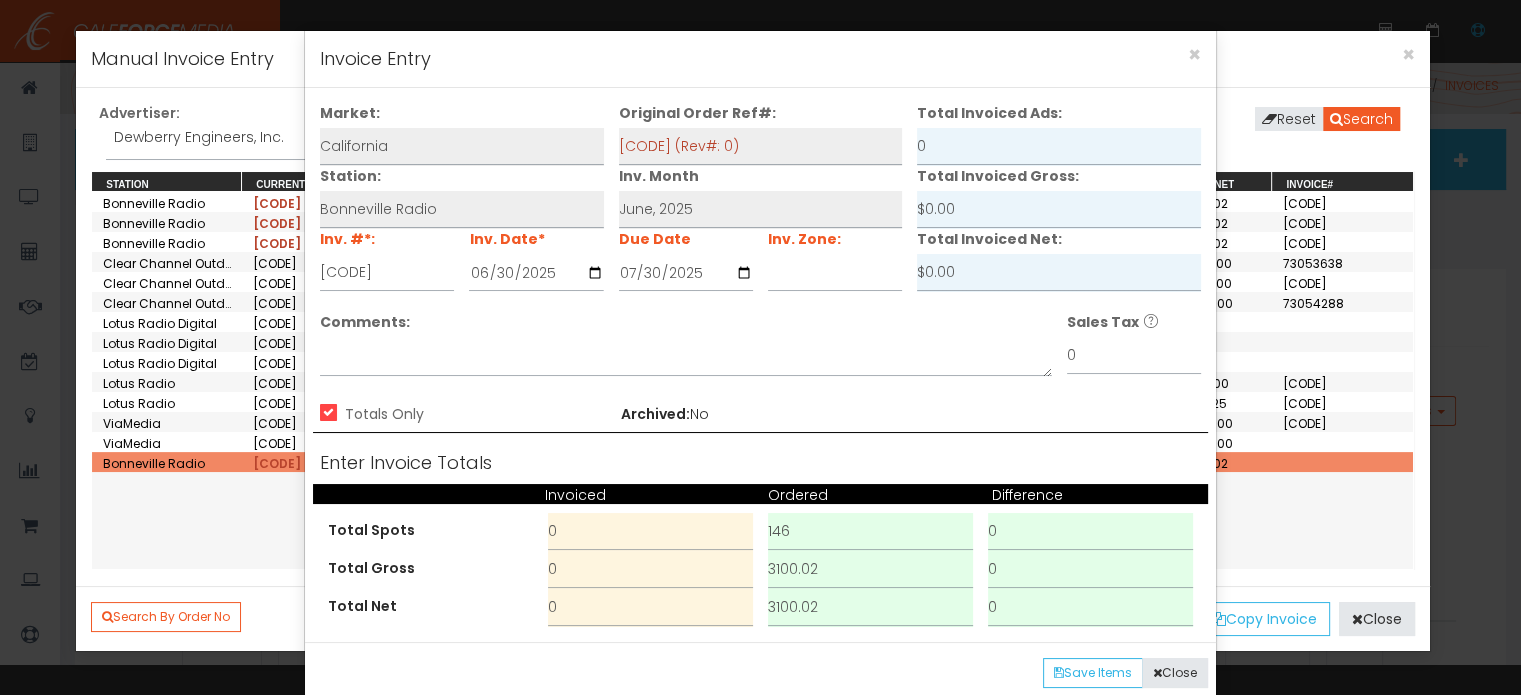 click on "Totals Only" at bounding box center (326, 414) 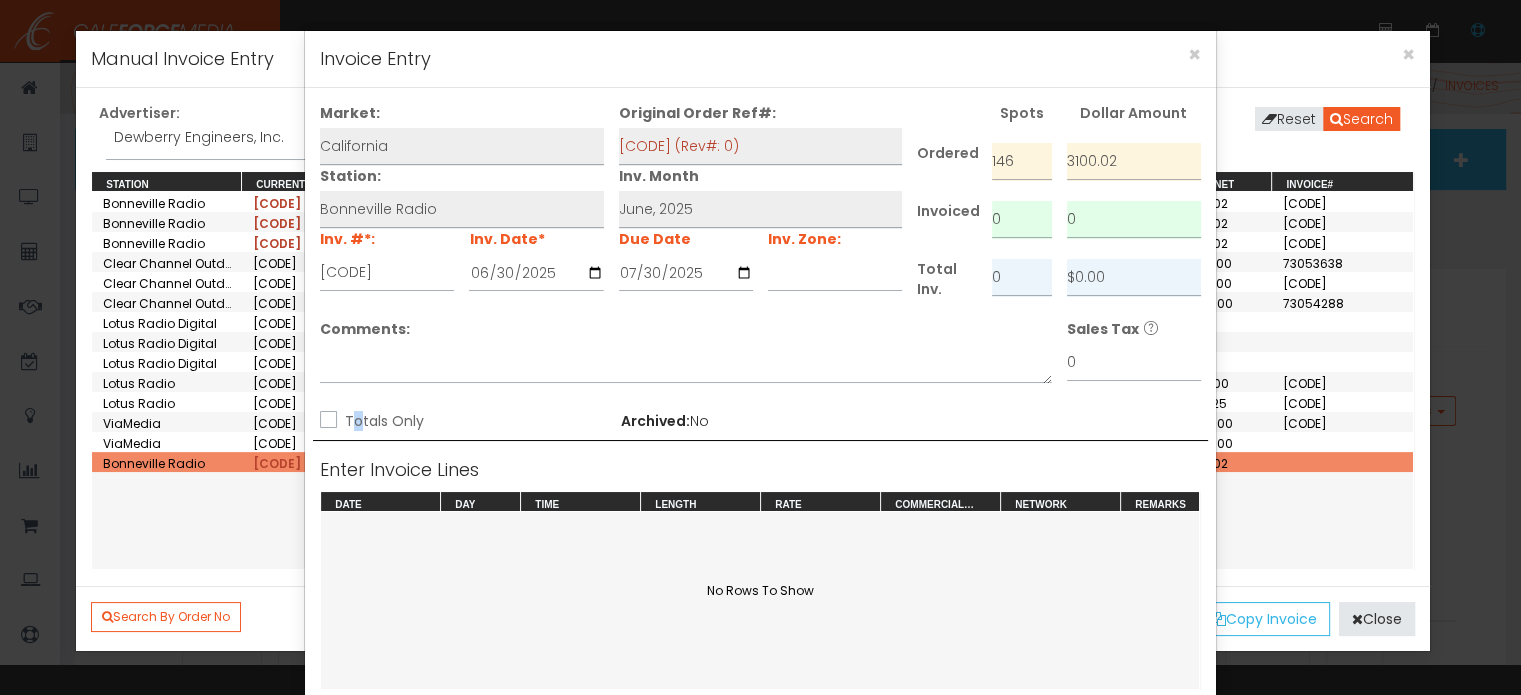 click on "Totals Only" at bounding box center [382, 421] 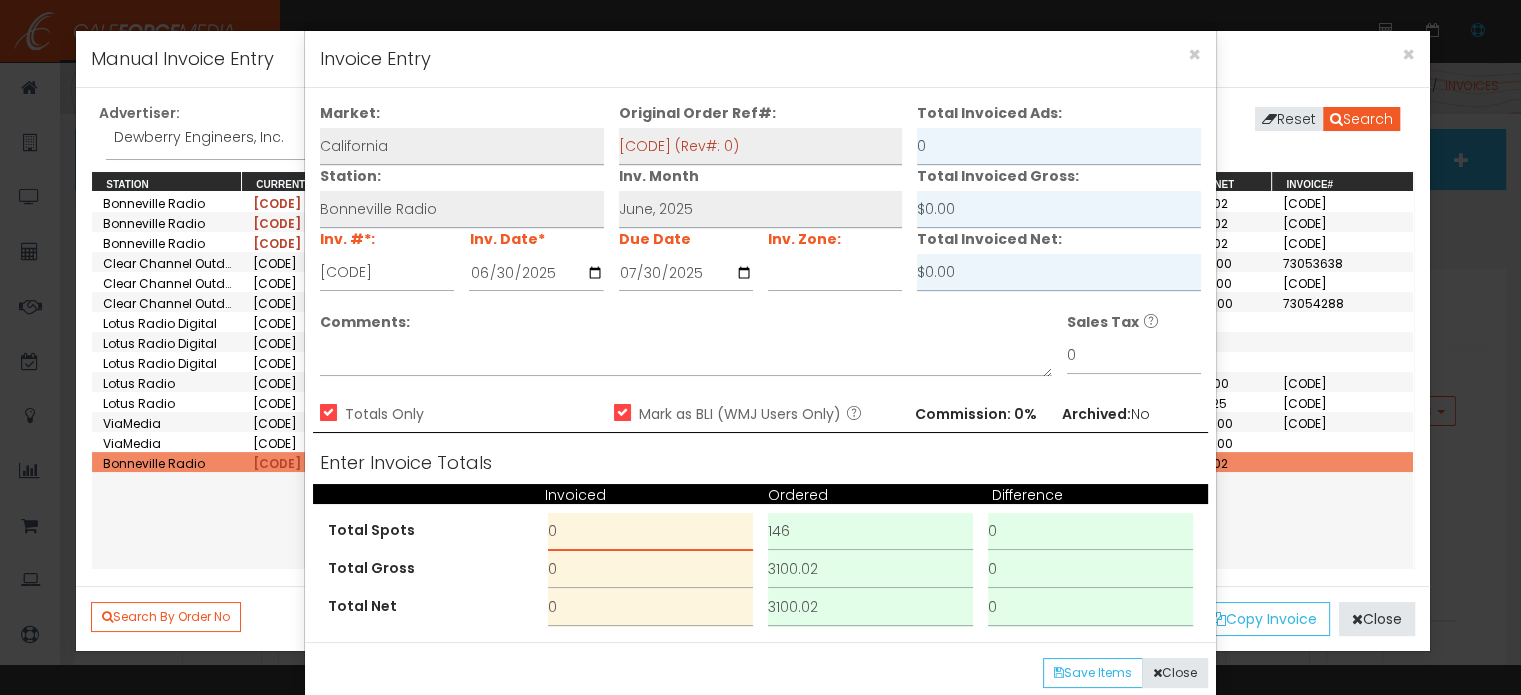 drag, startPoint x: 576, startPoint y: 527, endPoint x: 467, endPoint y: 496, distance: 113.32255 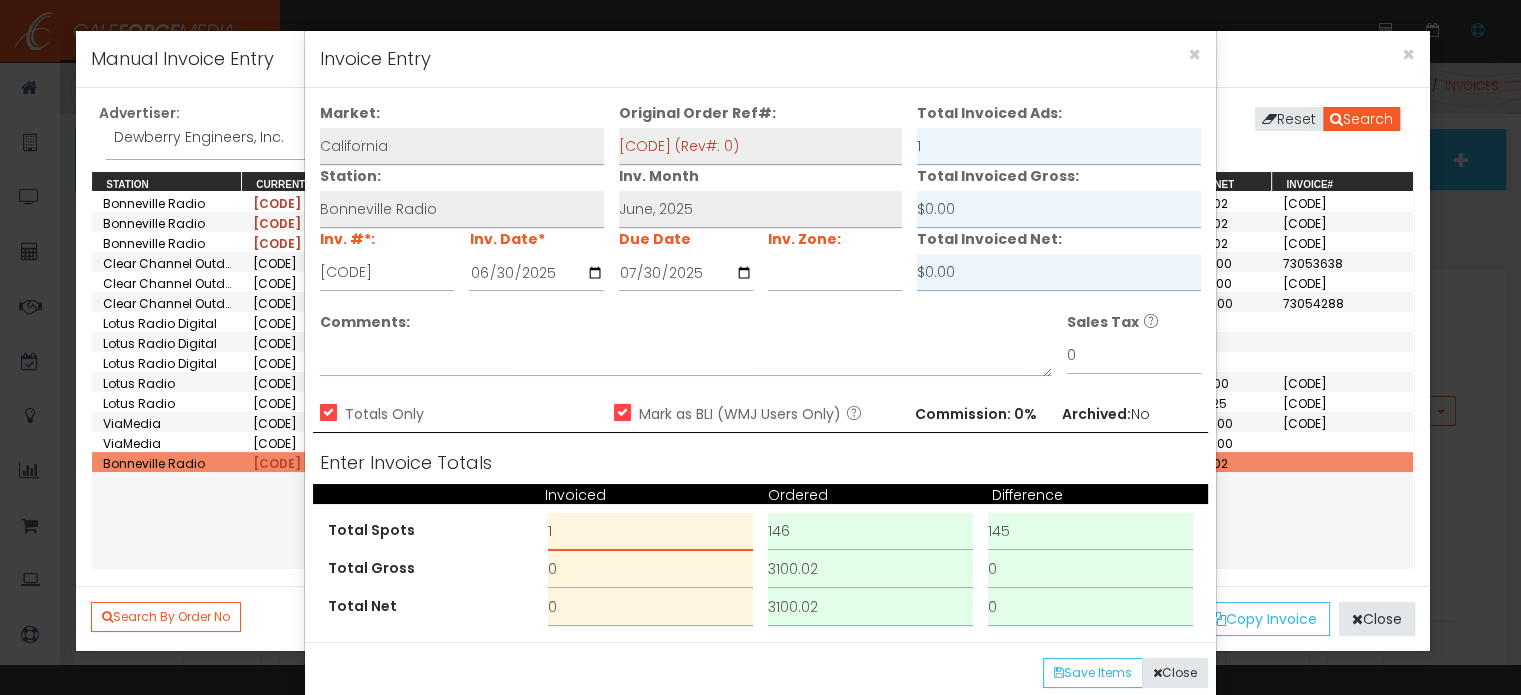 type on "1" 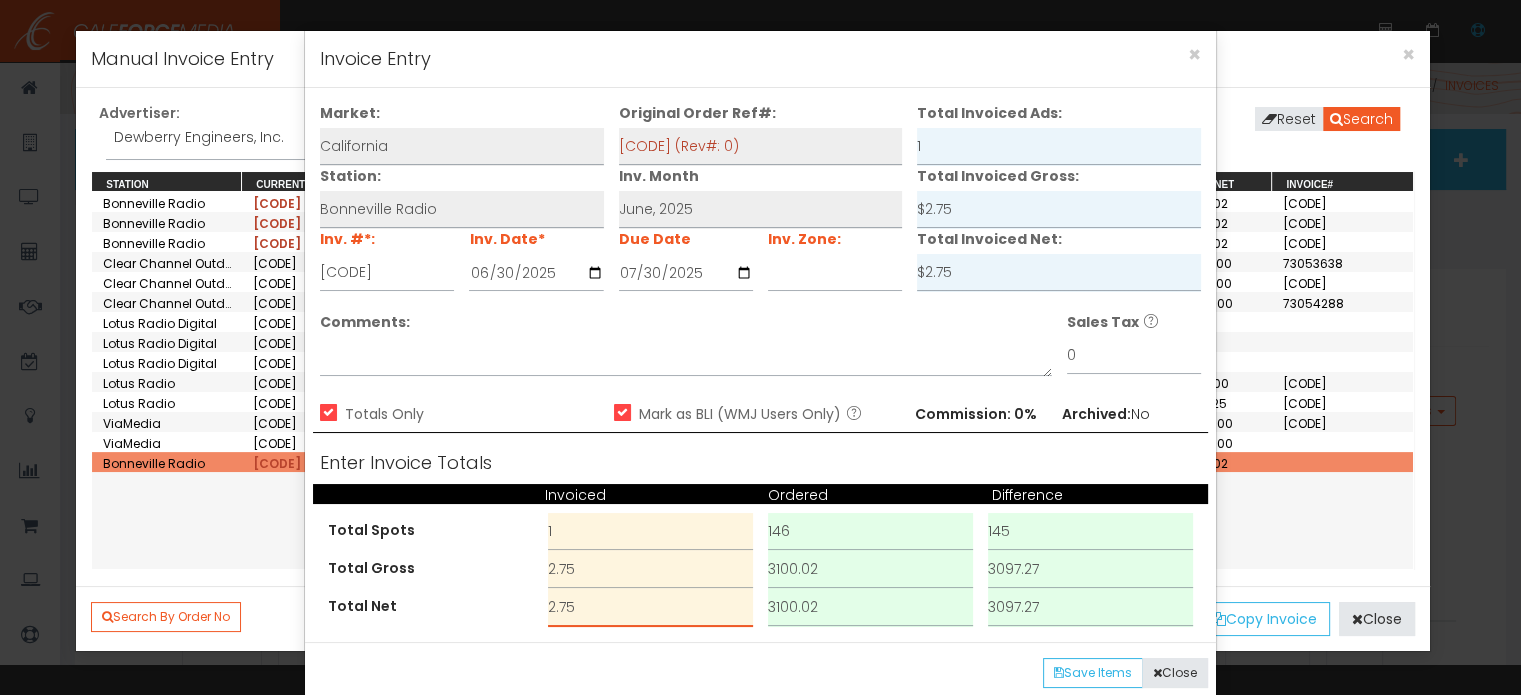 type on "2.75" 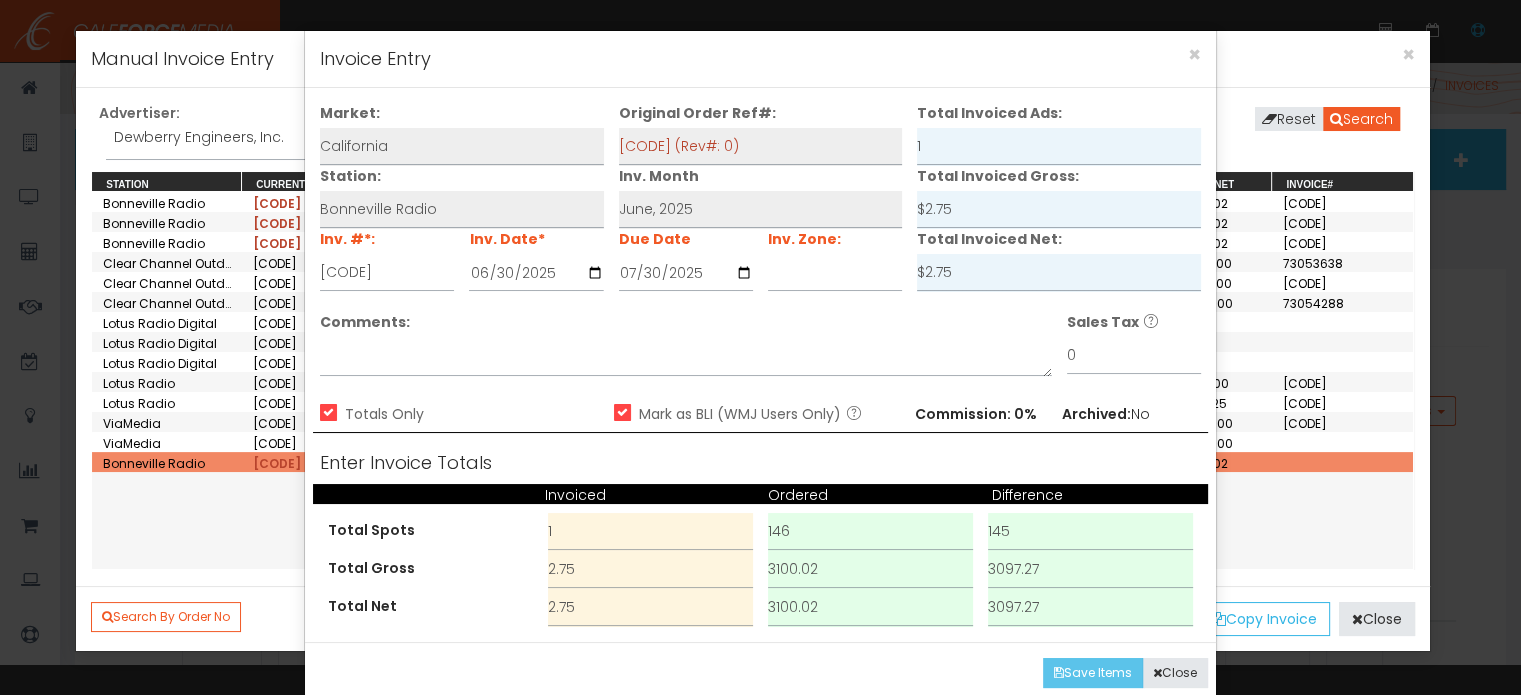 type 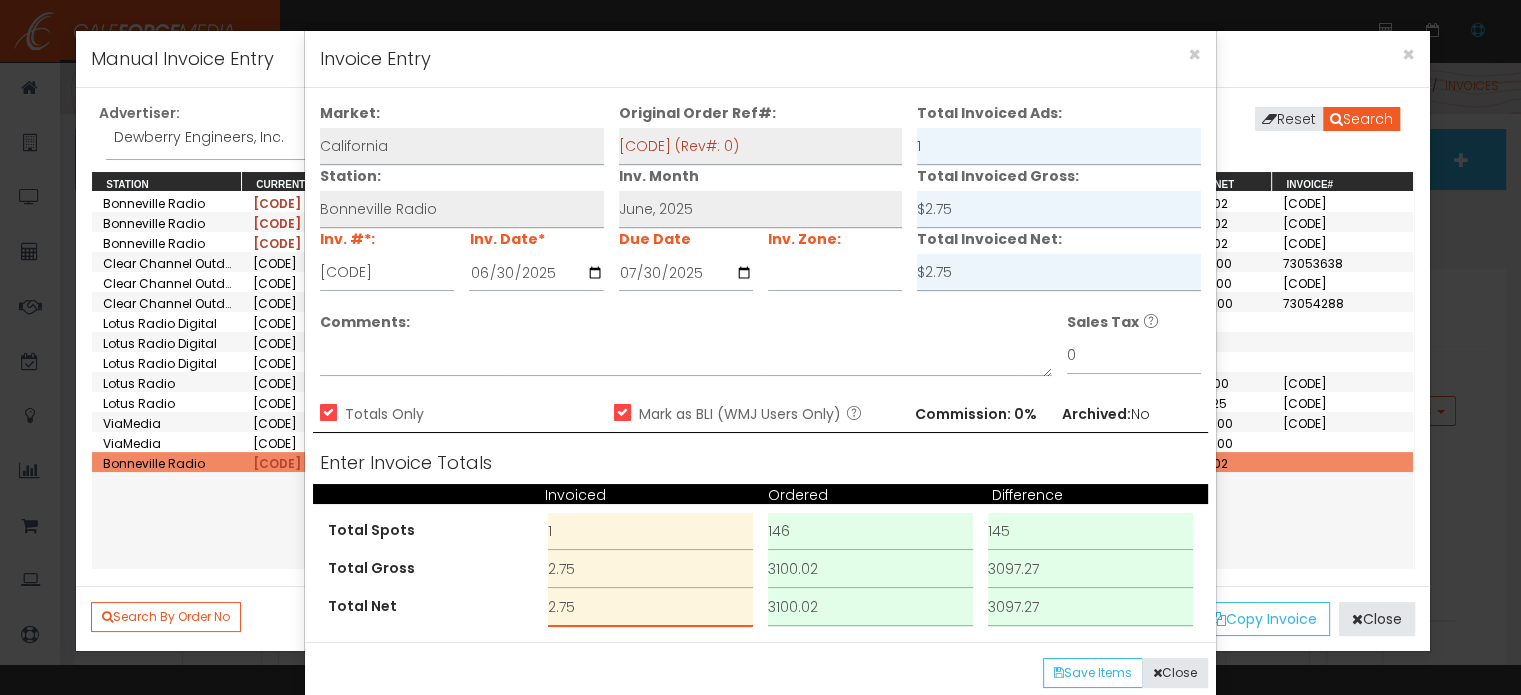 click on "2.75" at bounding box center [650, 608] 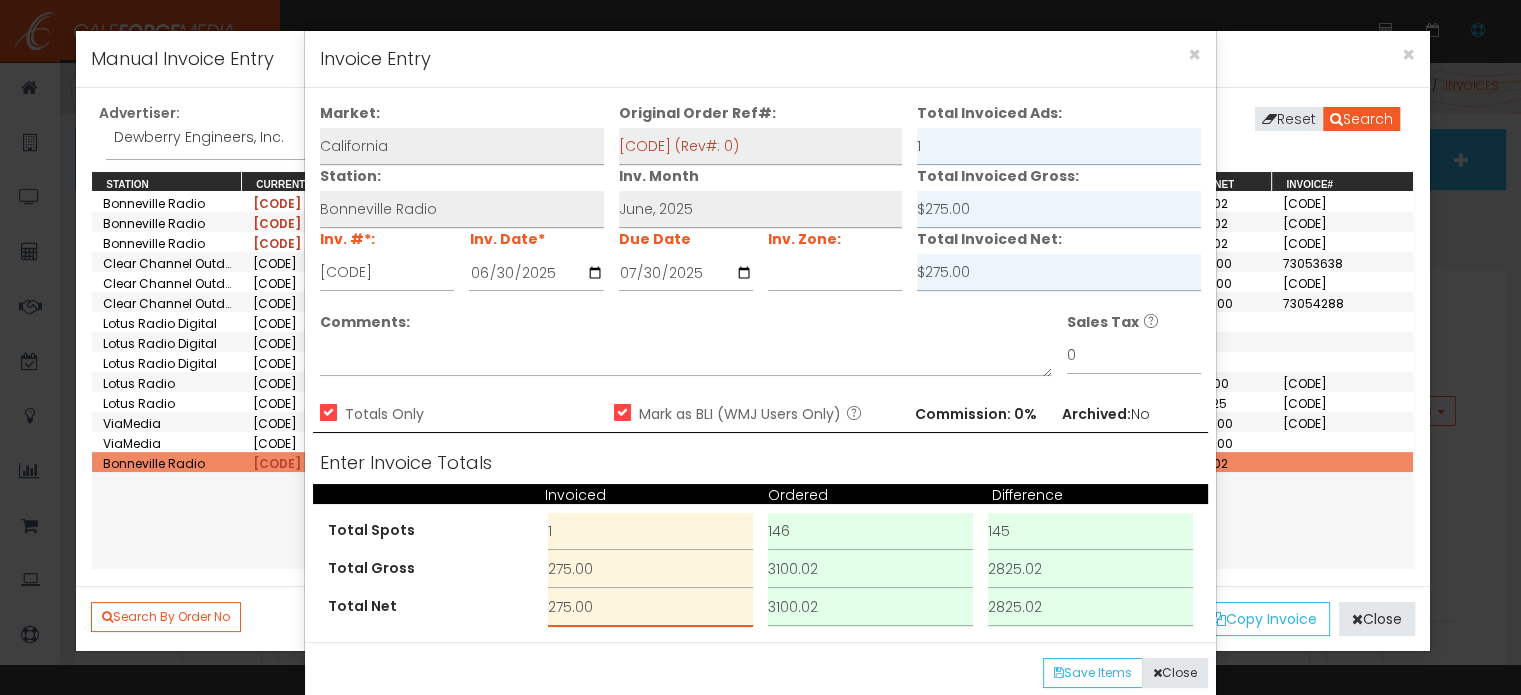 type on "275.00" 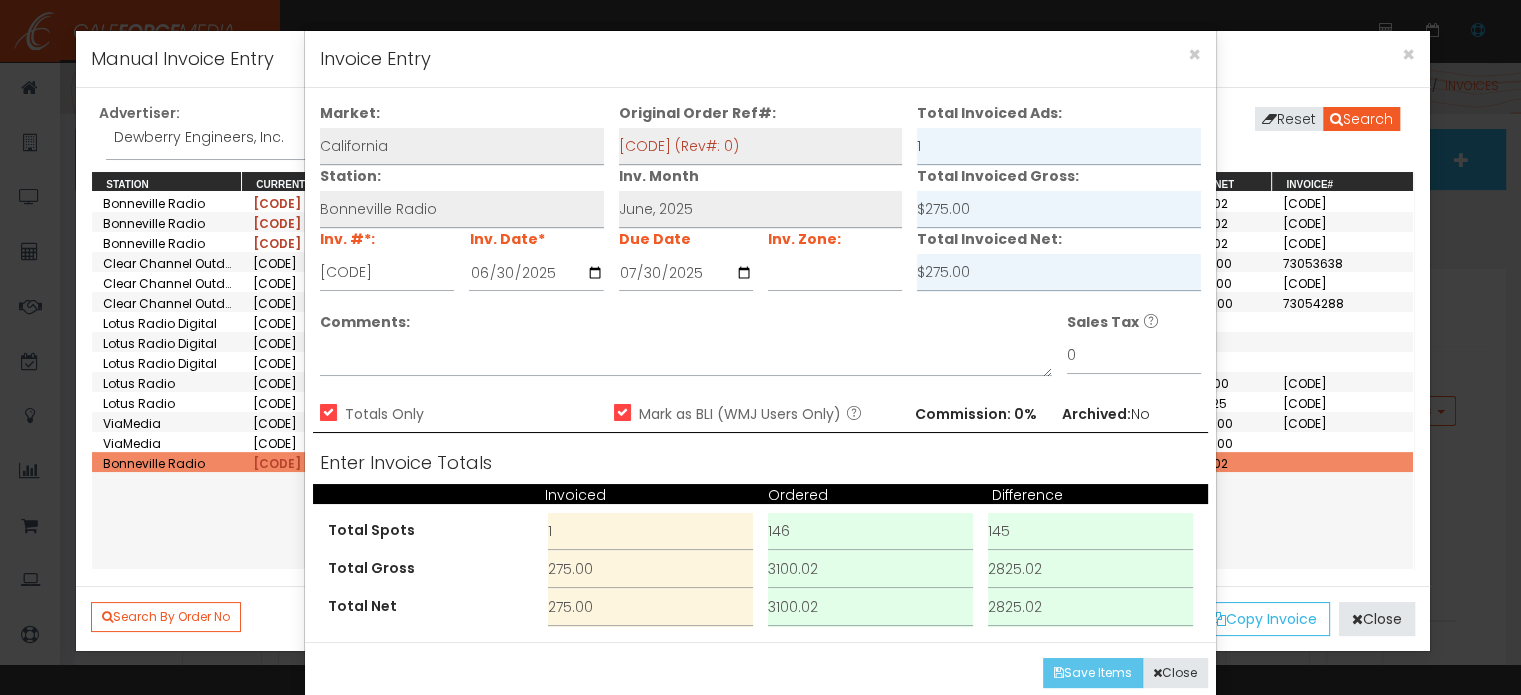 click on "Save Items" at bounding box center [1093, 673] 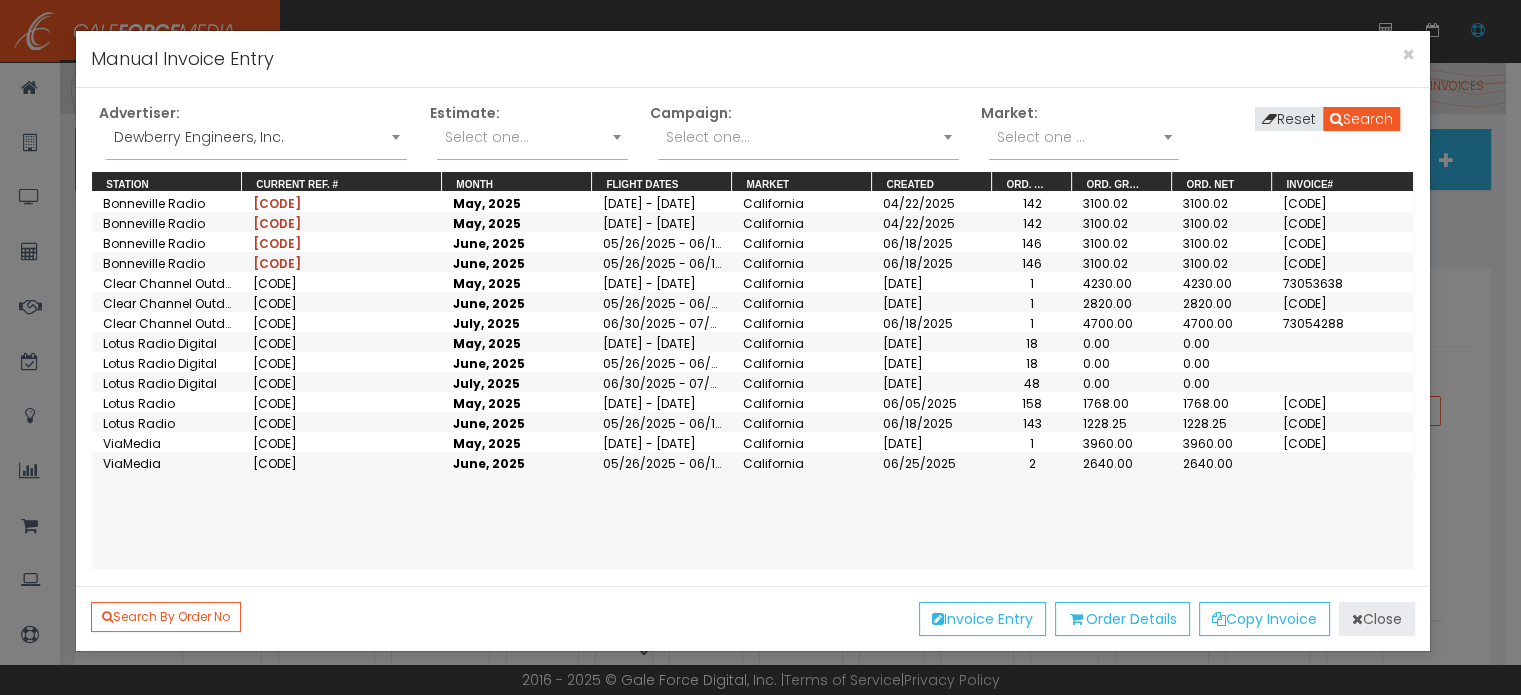 click on "Close" at bounding box center (1377, 619) 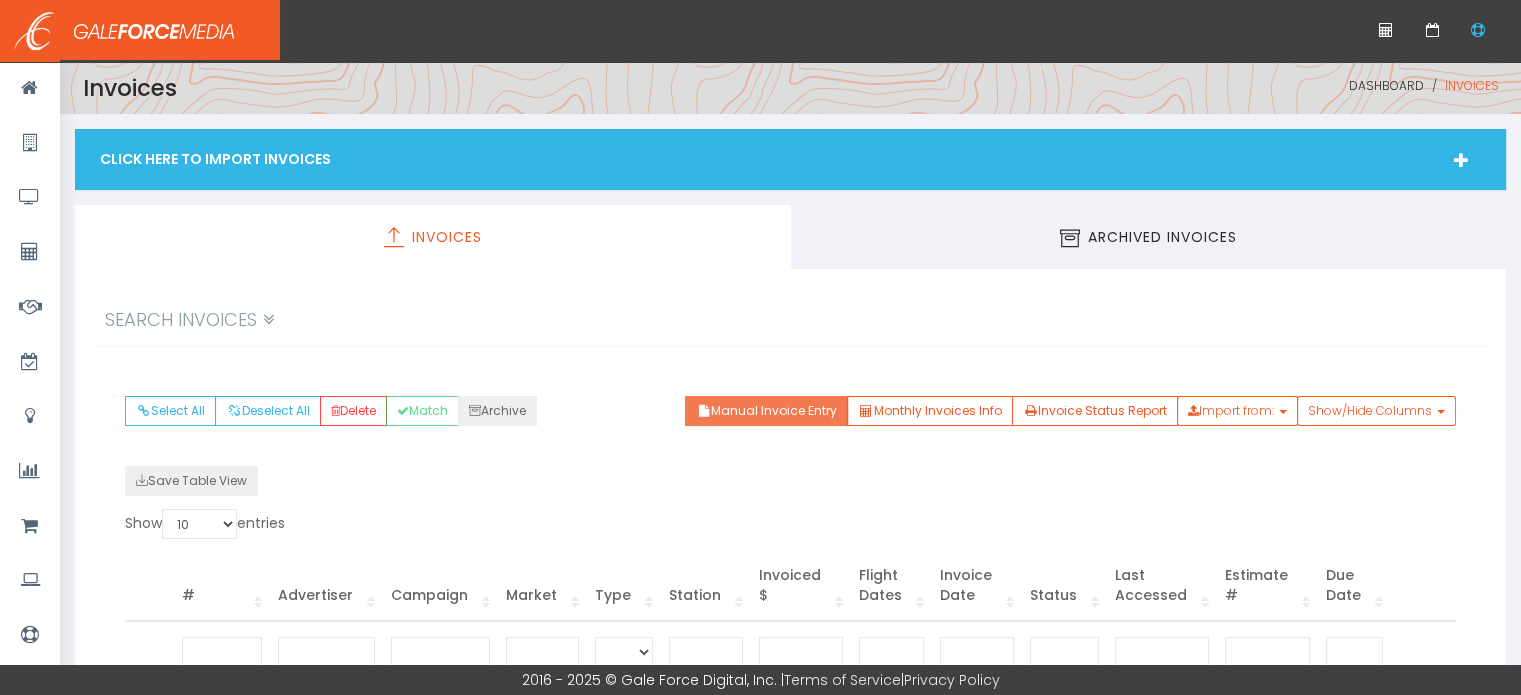 click on "Manual Invoice Entry" at bounding box center [766, 411] 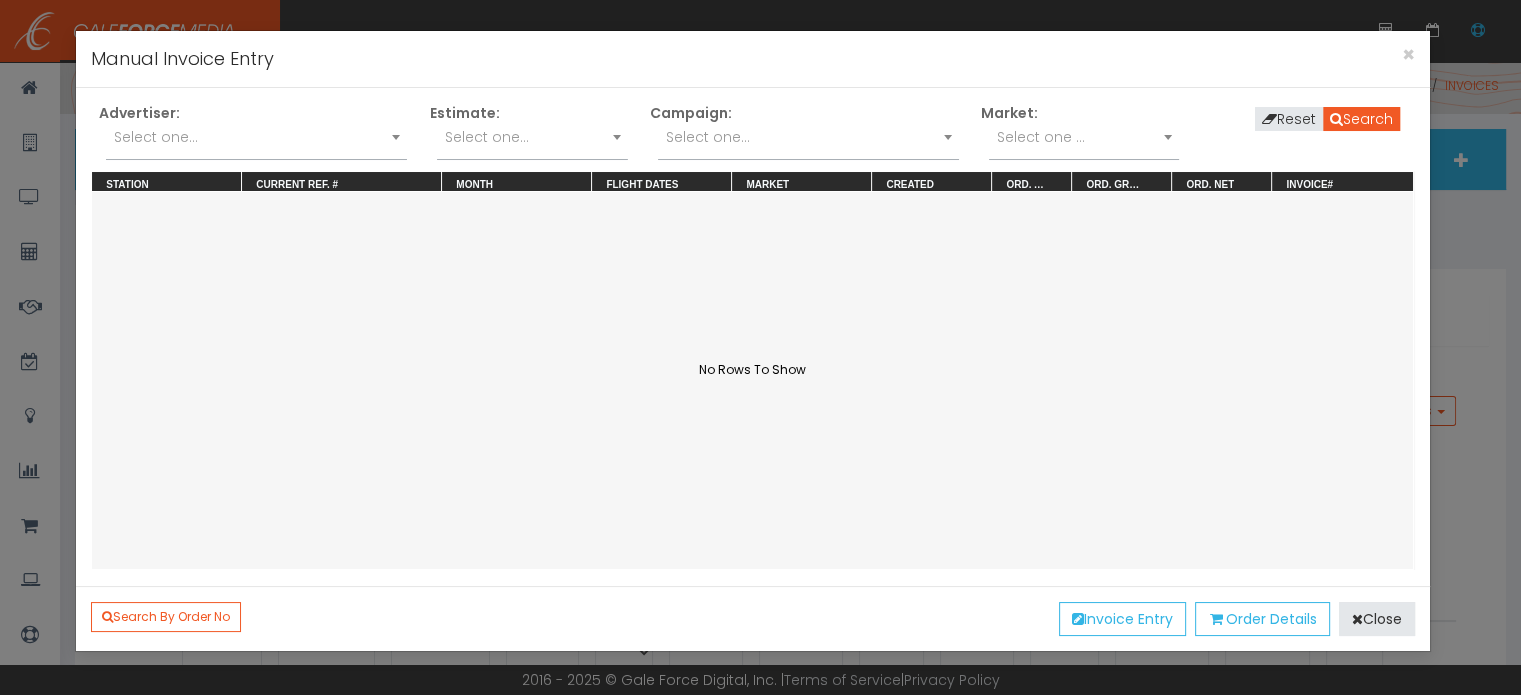 click on "Select one..." at bounding box center (256, 142) 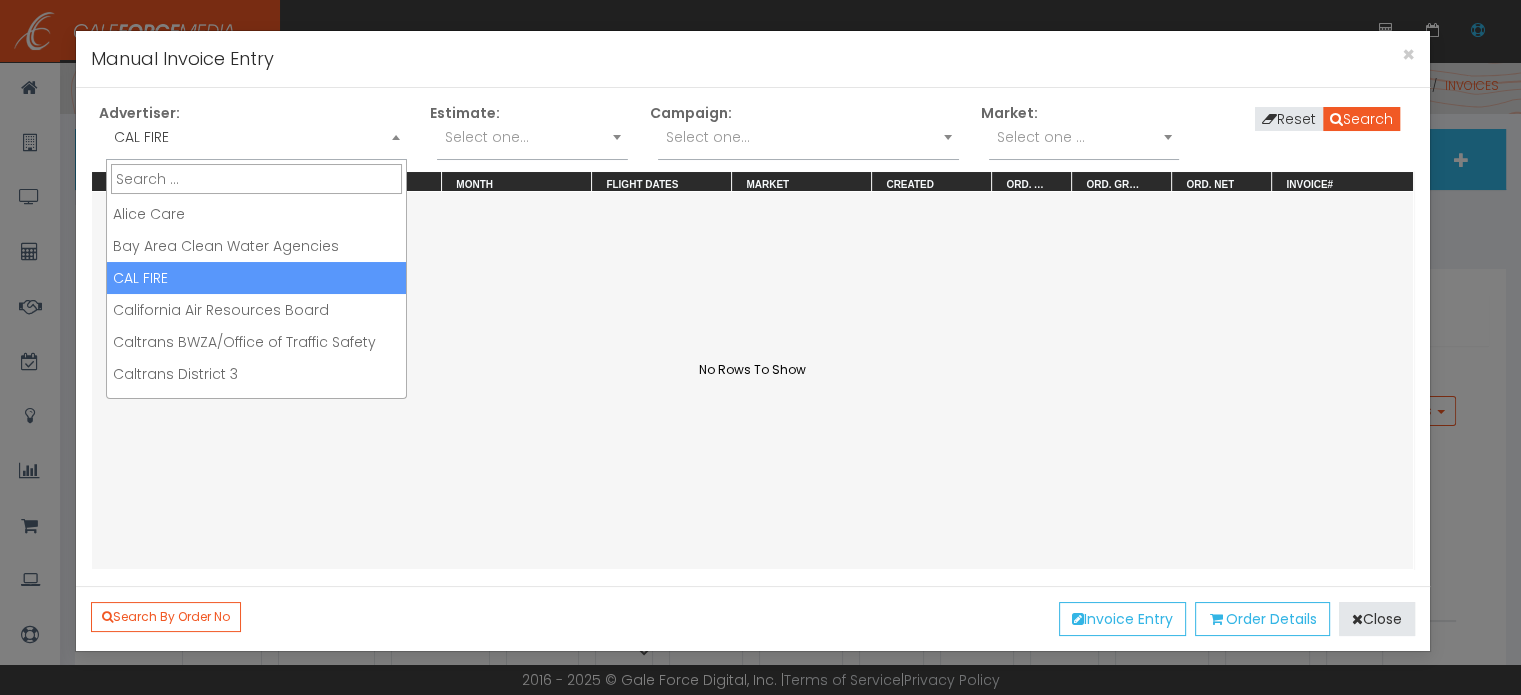 drag, startPoint x: 396, startPoint y: 144, endPoint x: 362, endPoint y: 203, distance: 68.09552 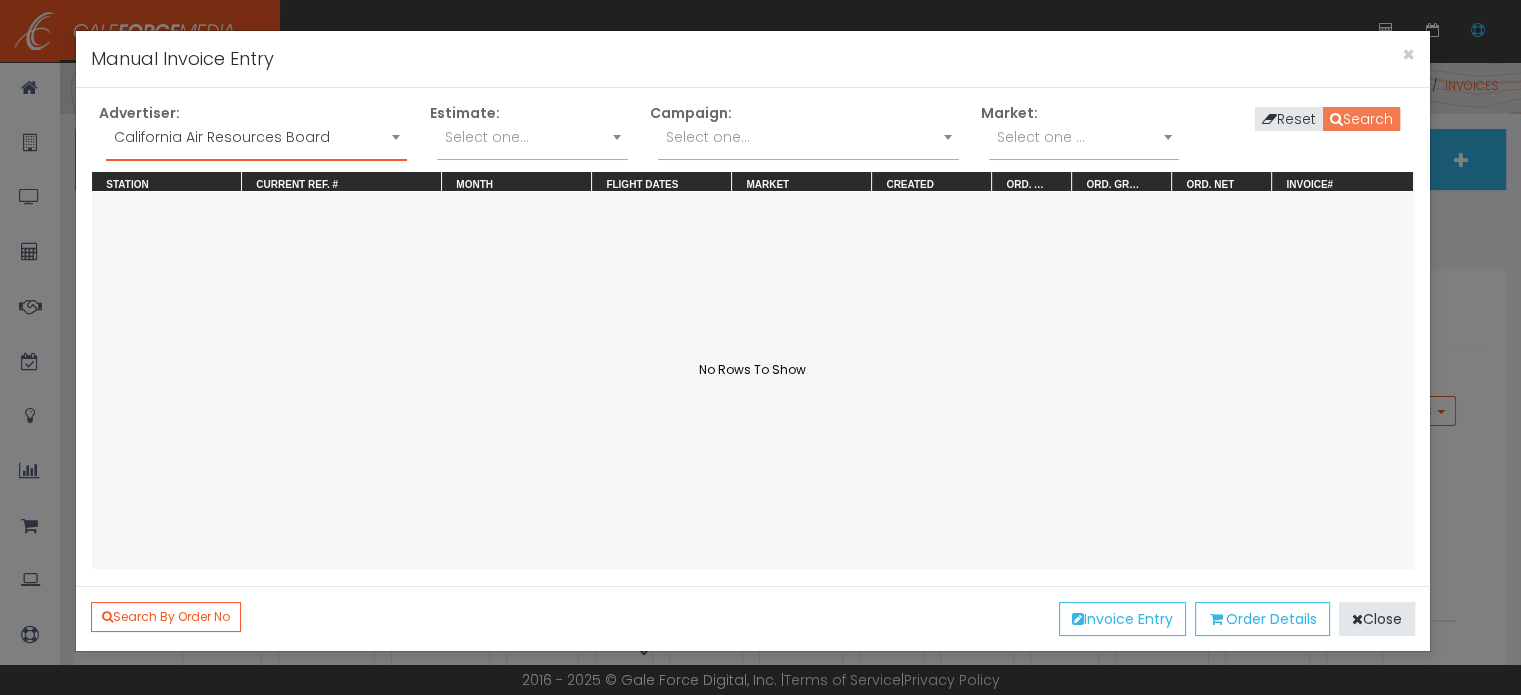 click on "Search" at bounding box center (1361, 119) 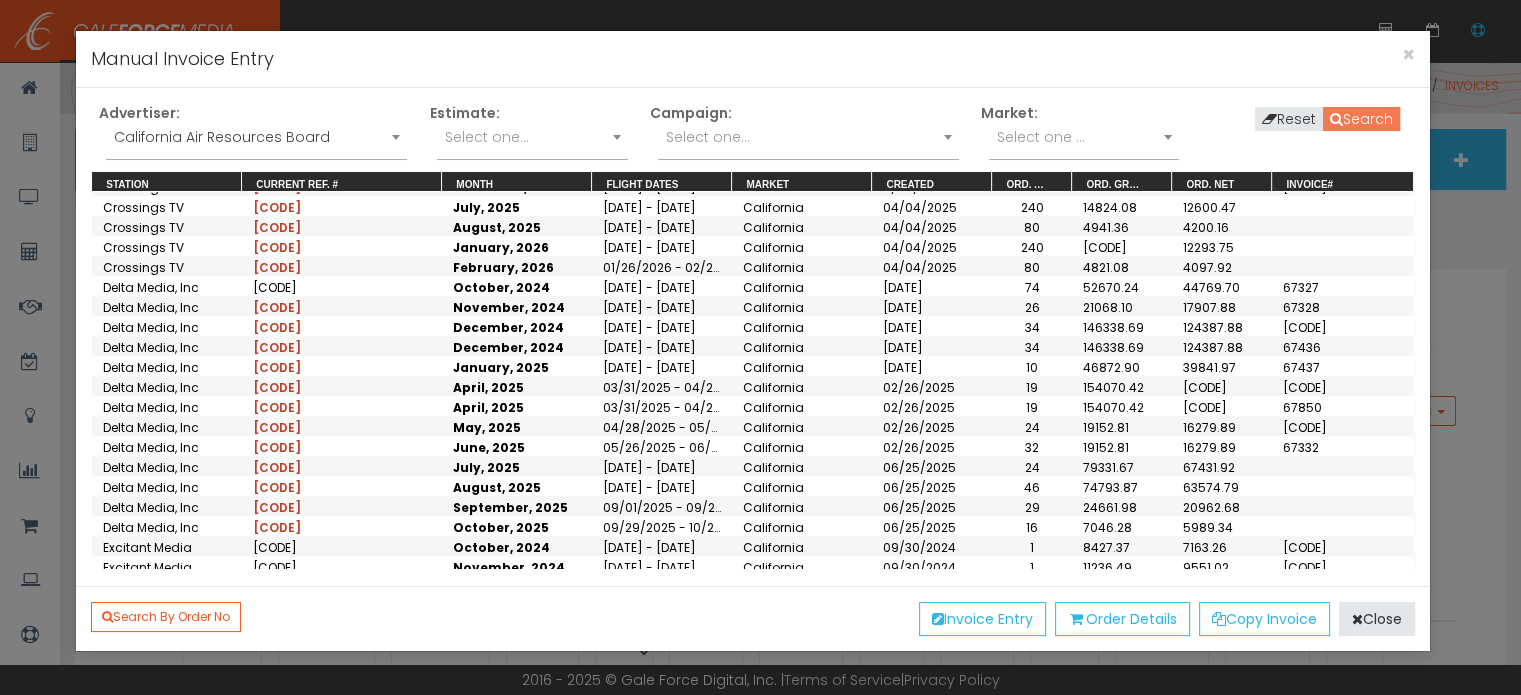 scroll, scrollTop: 400, scrollLeft: 0, axis: vertical 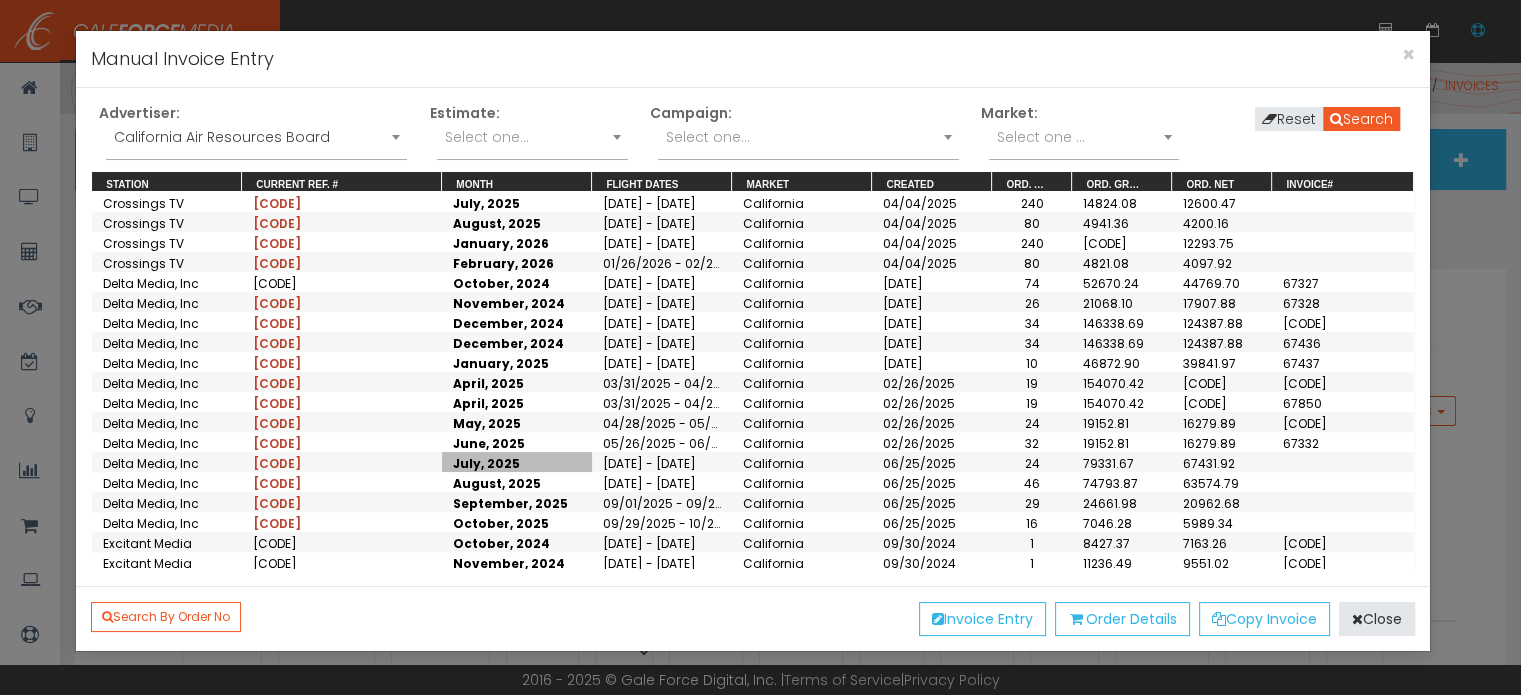 click on "July, 2025" at bounding box center (517, 462) 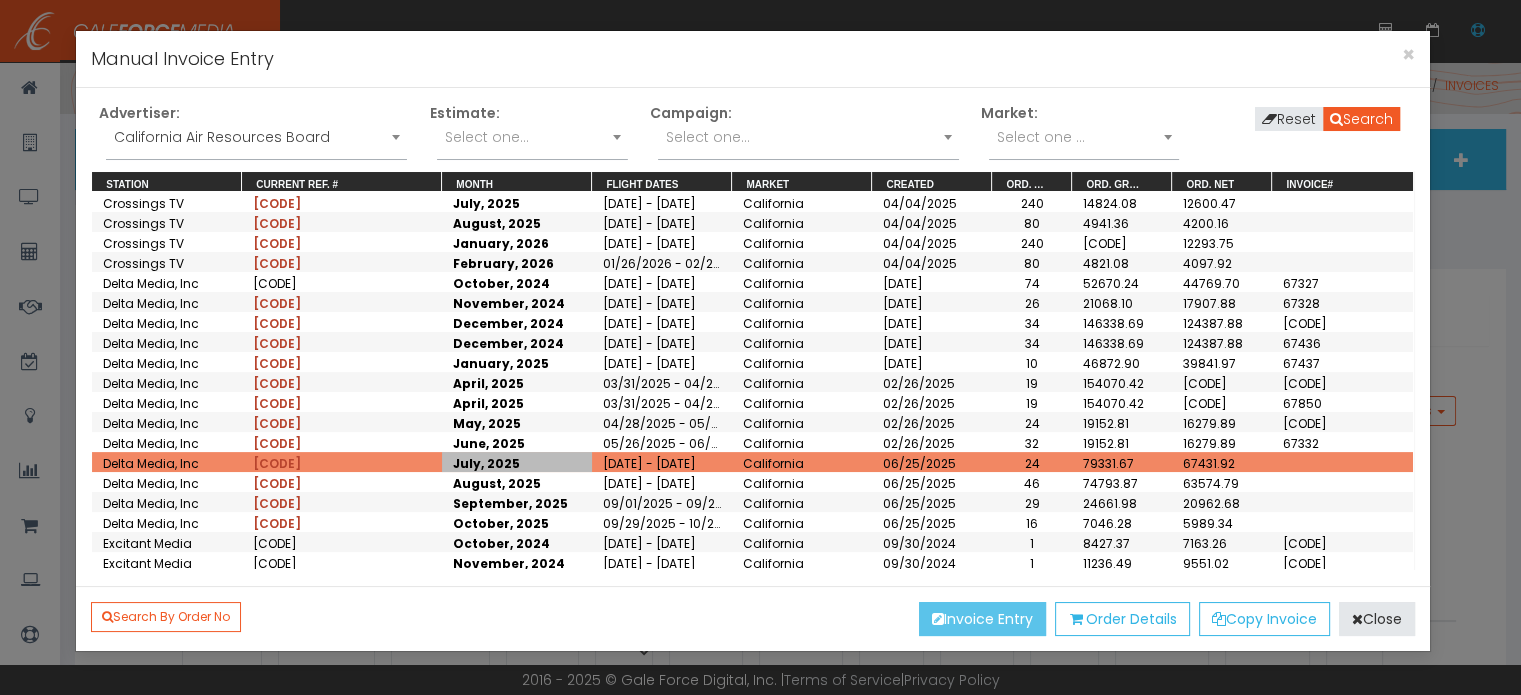 click on "Invoice Entry" at bounding box center [982, 619] 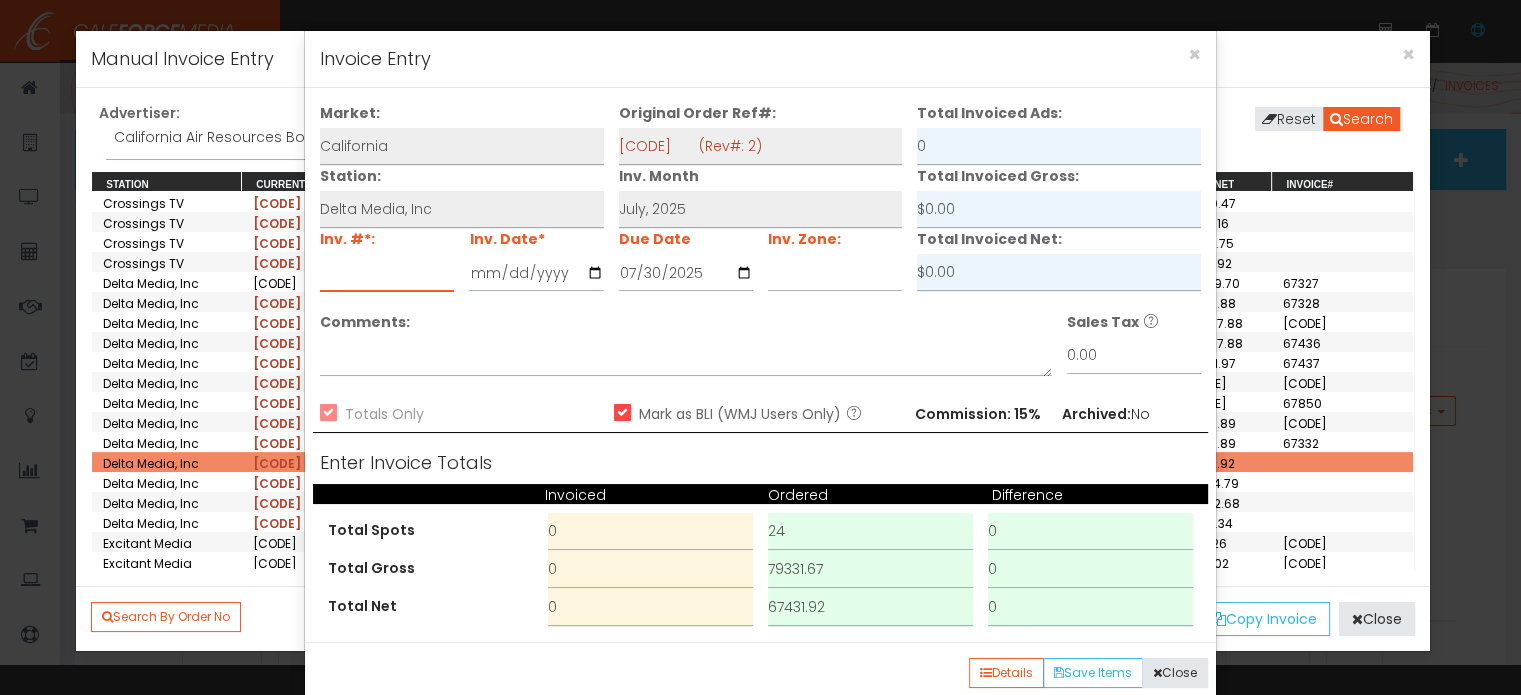 click at bounding box center (387, 273) 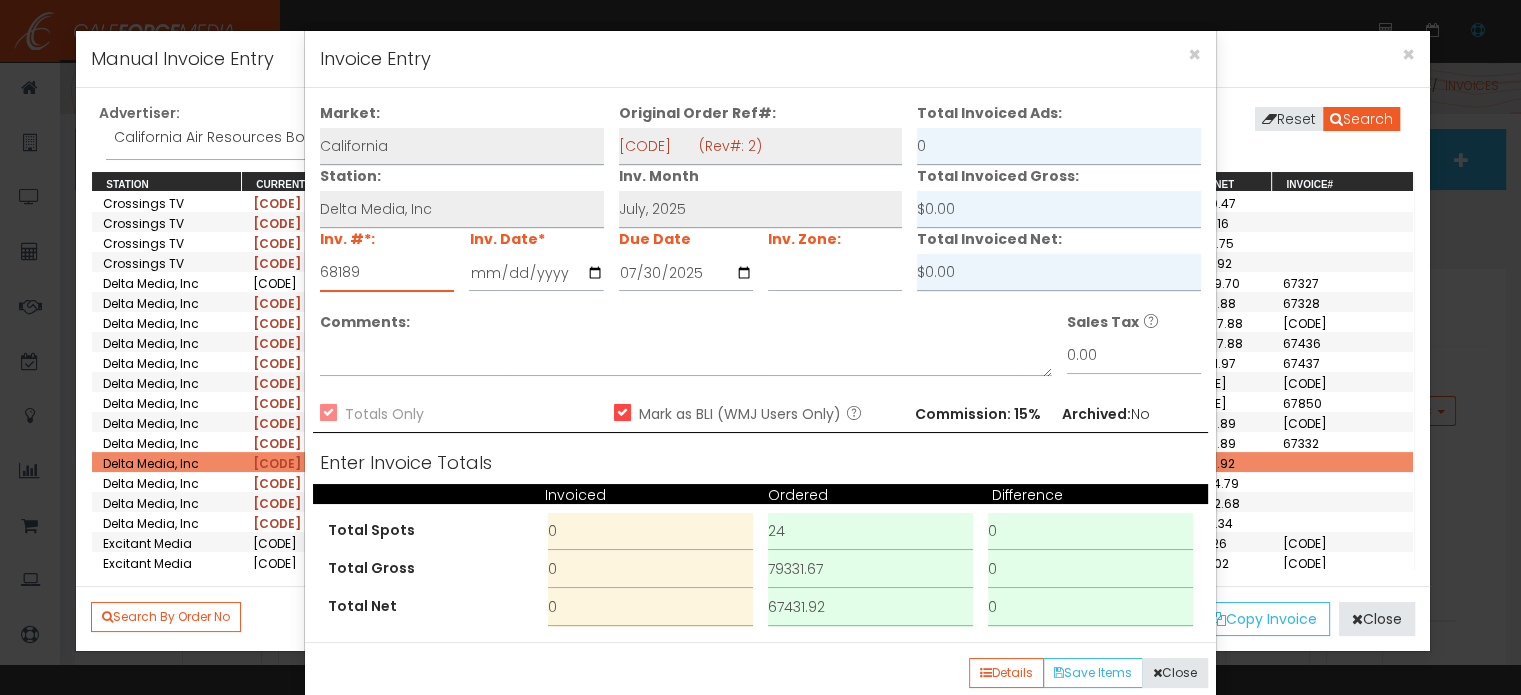 type on "68189" 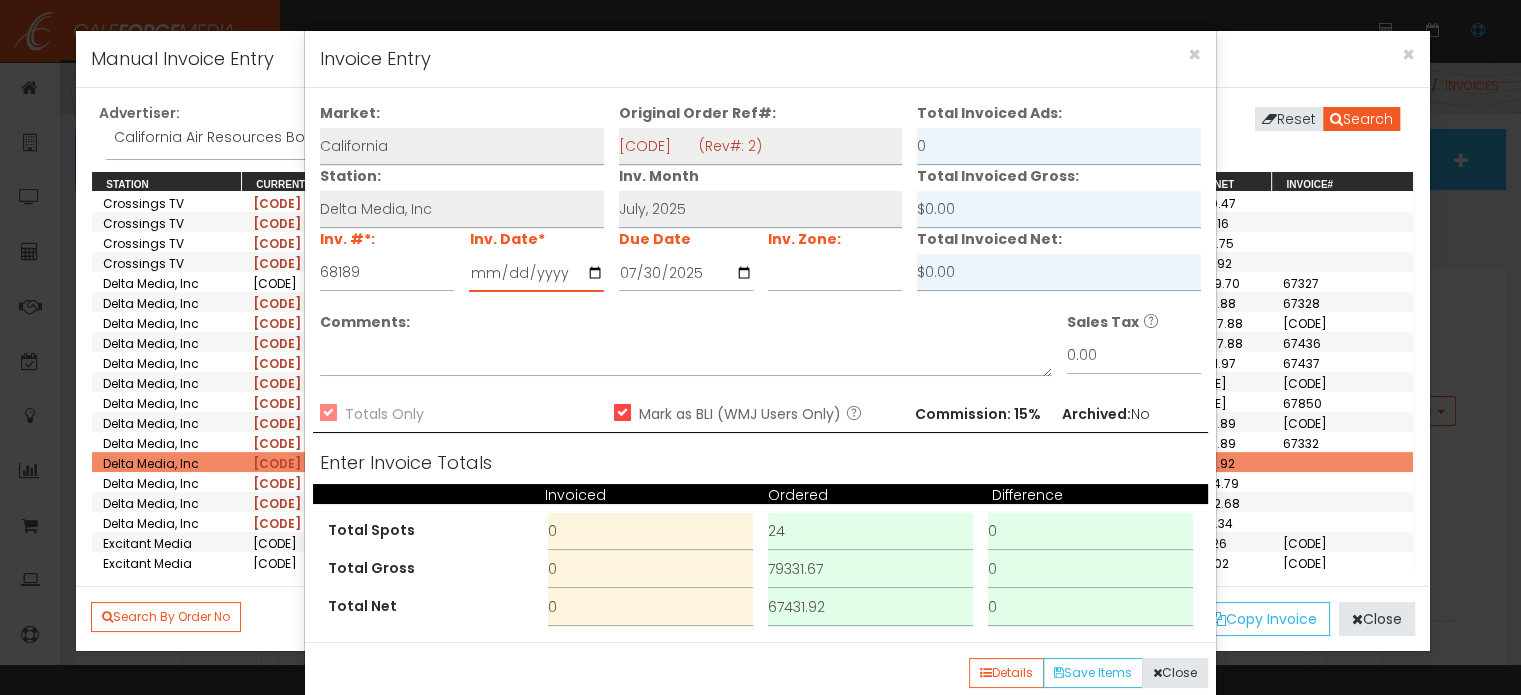 click at bounding box center (536, 273) 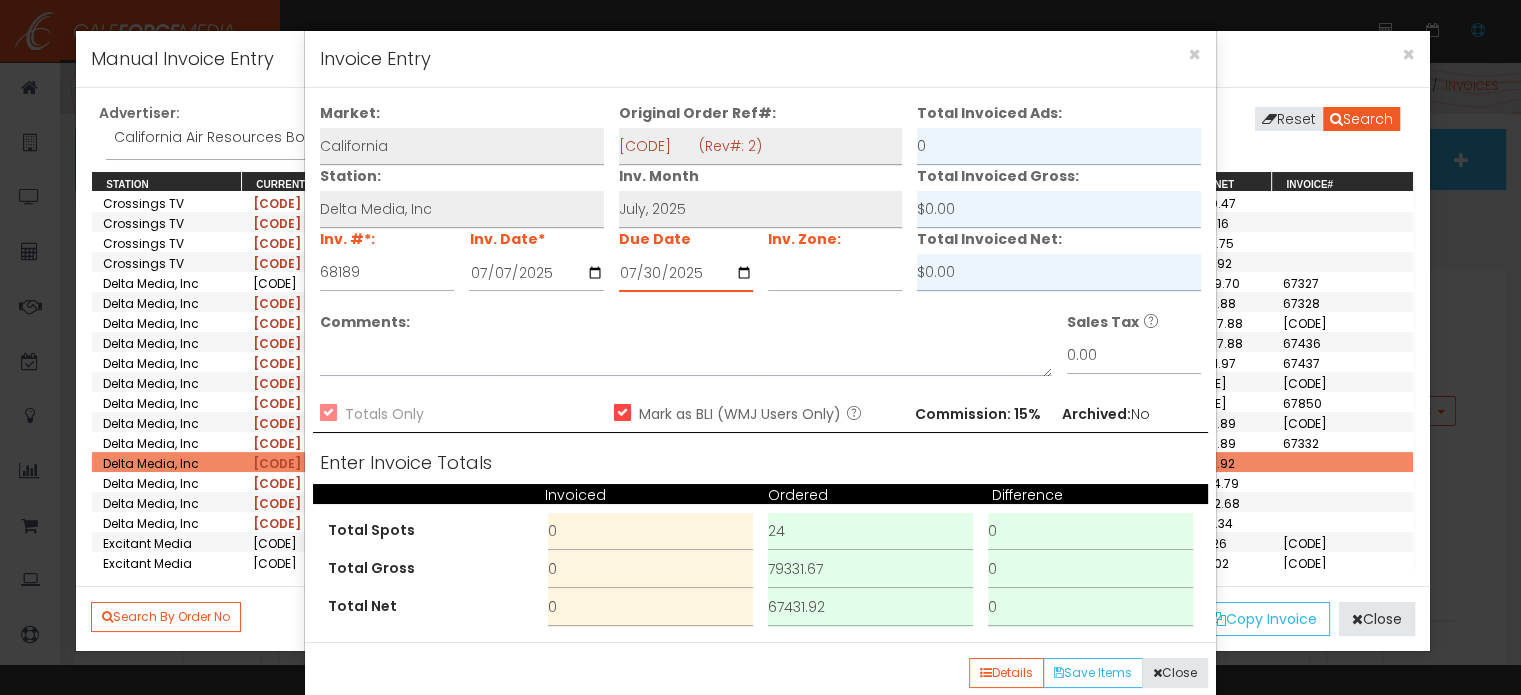 type on "[DATE]" 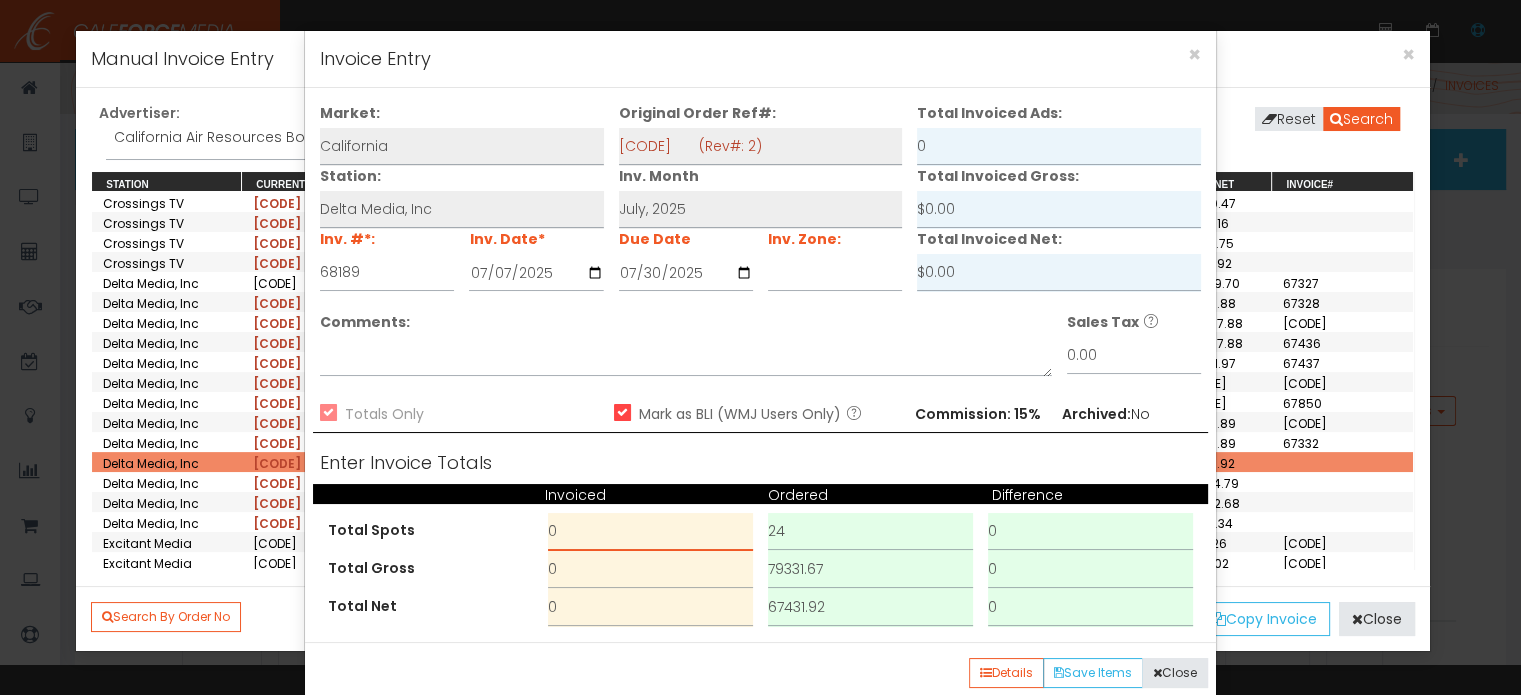 drag, startPoint x: 612, startPoint y: 518, endPoint x: 508, endPoint y: 527, distance: 104.388695 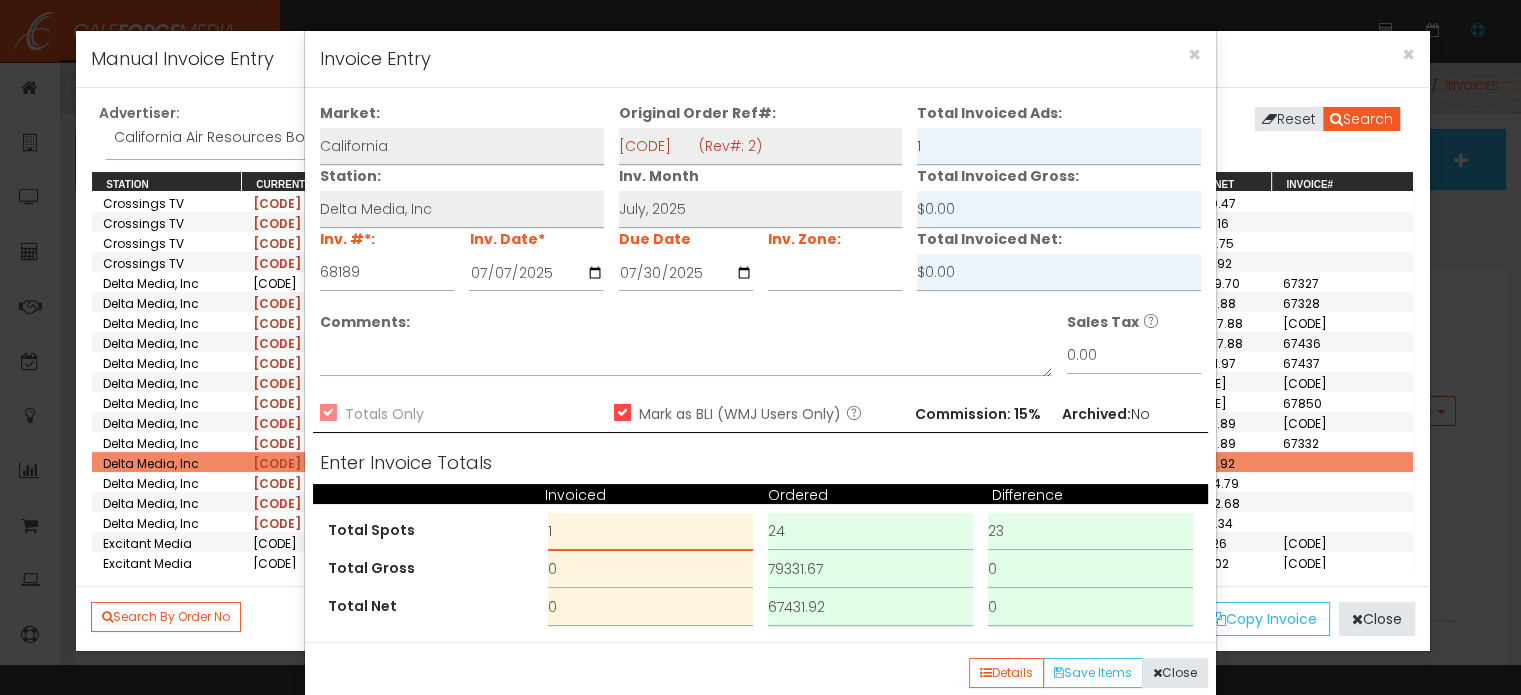 type on "1" 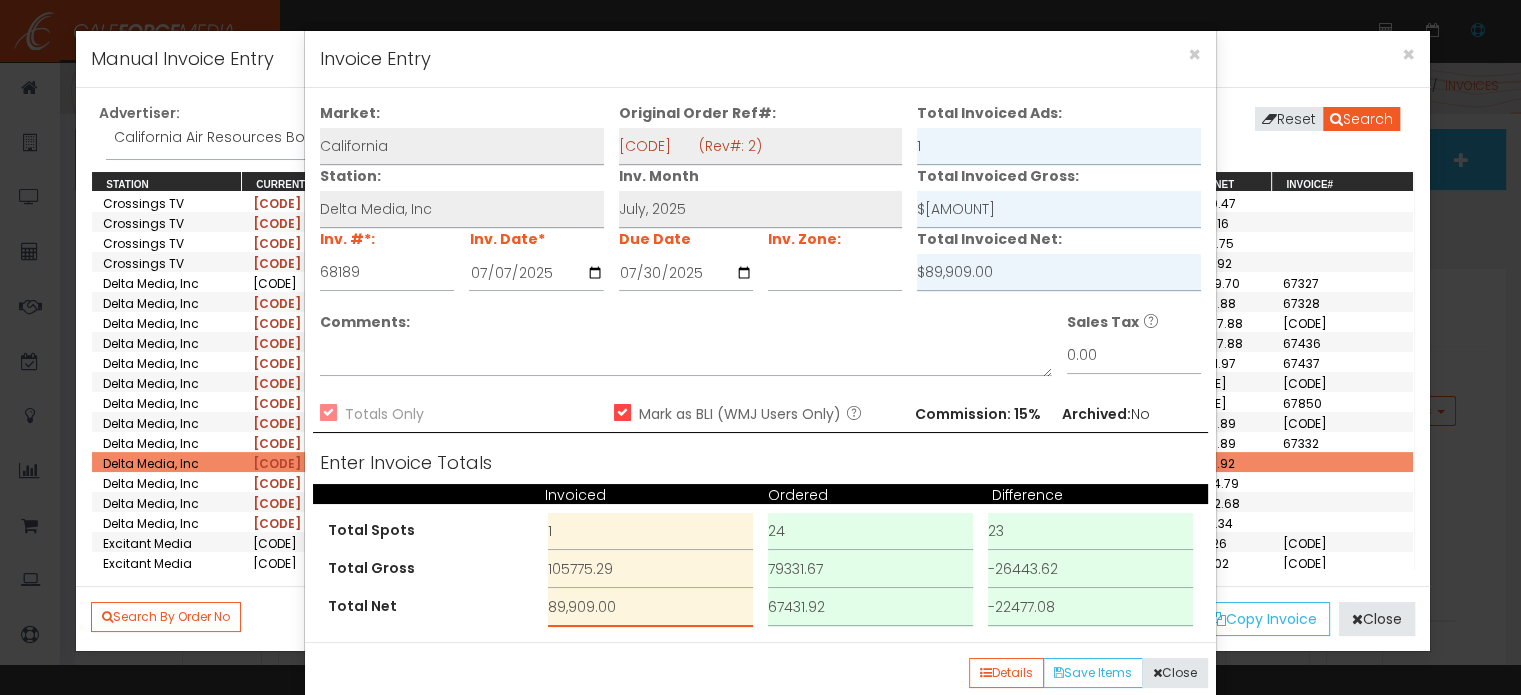 type on "89,909.00" 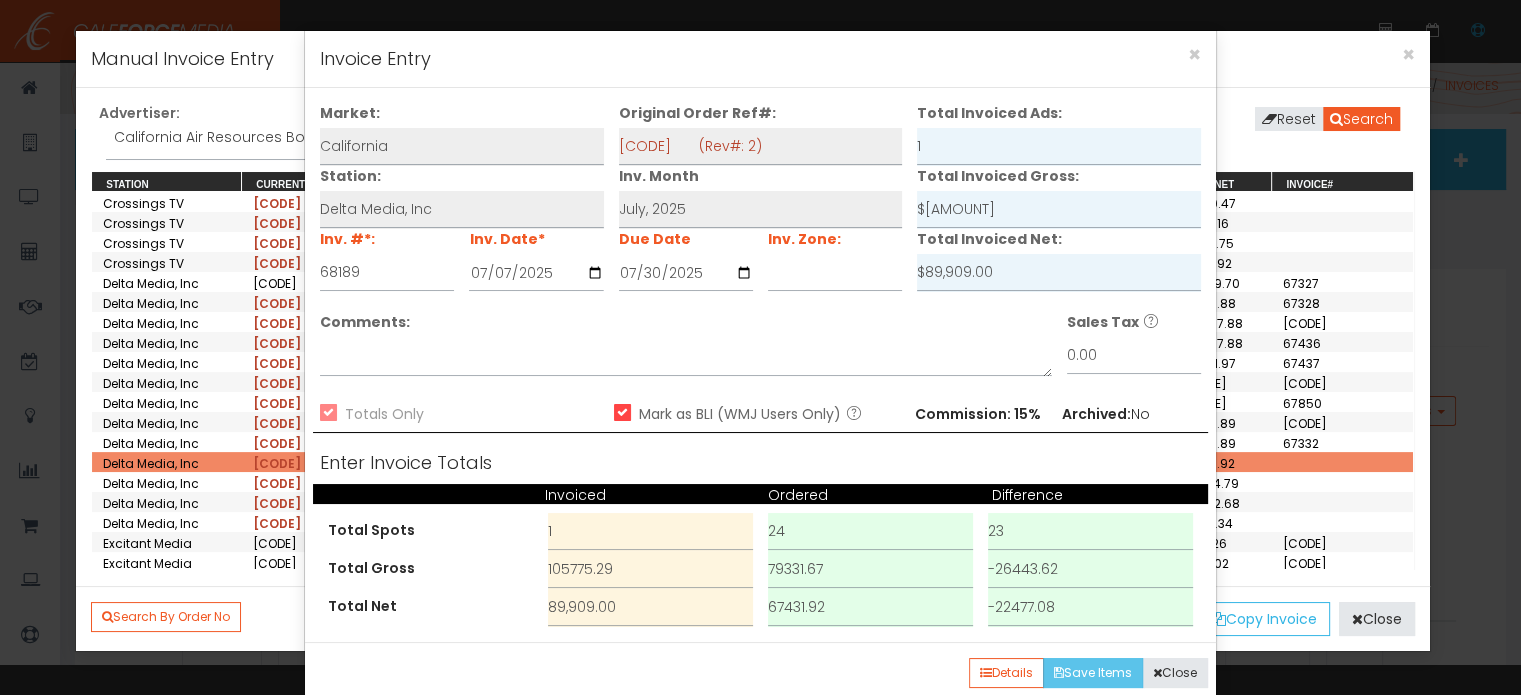 click on "Save Items" at bounding box center (1093, 673) 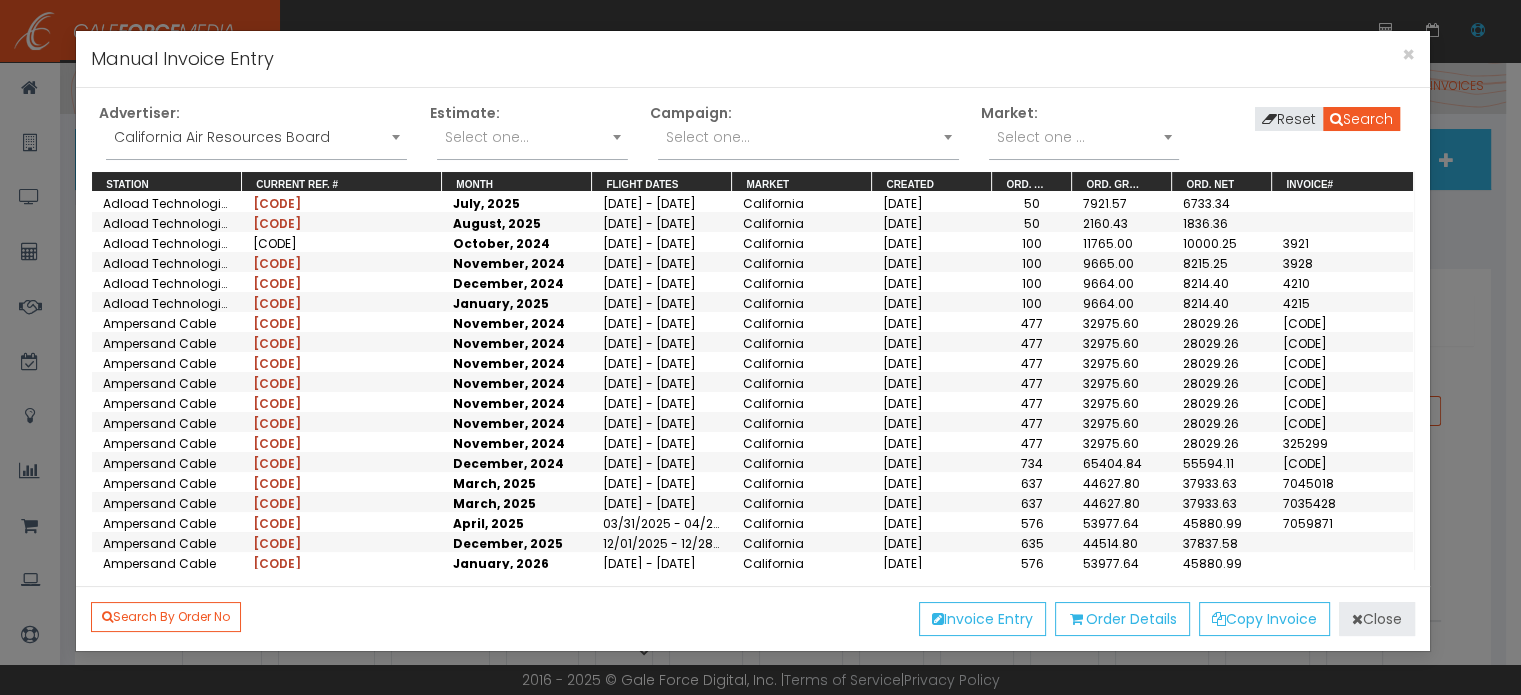 click on "Close" at bounding box center [1377, 619] 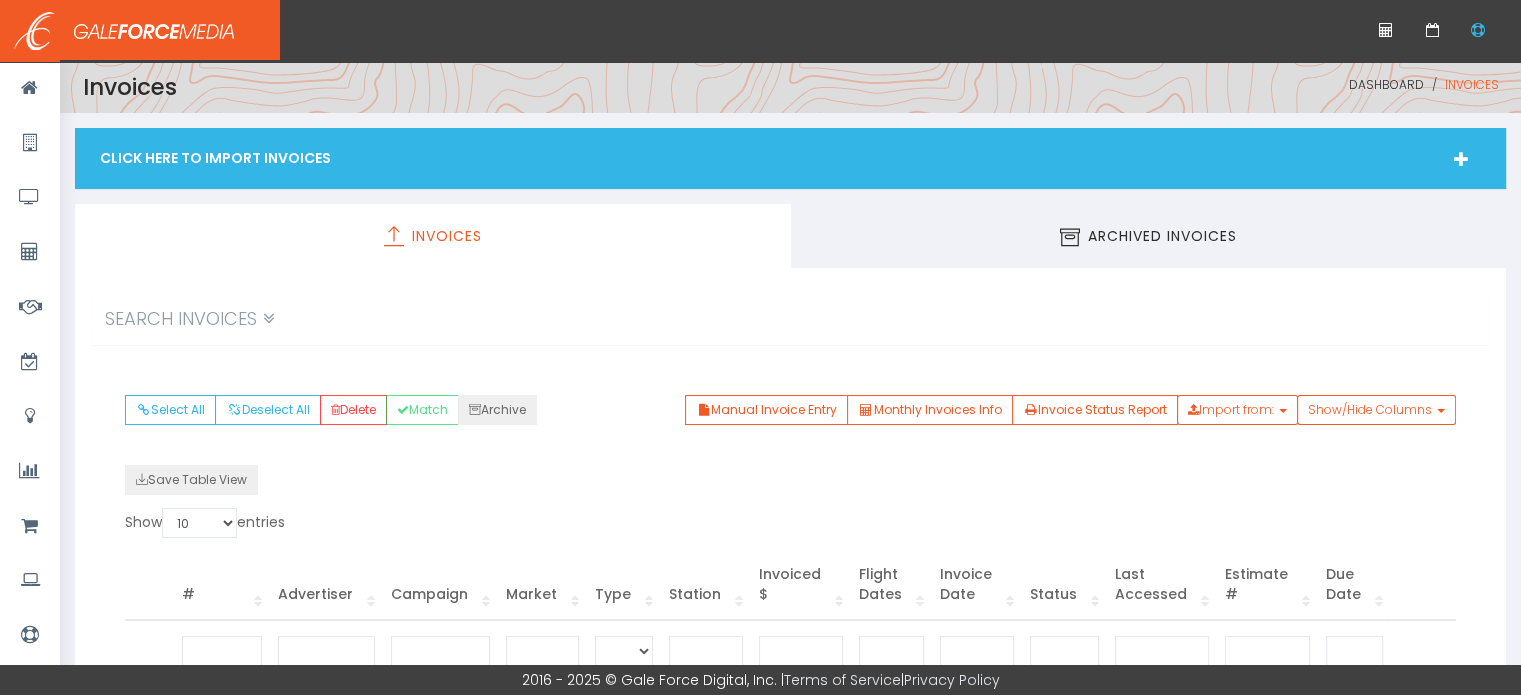 scroll, scrollTop: 0, scrollLeft: 0, axis: both 